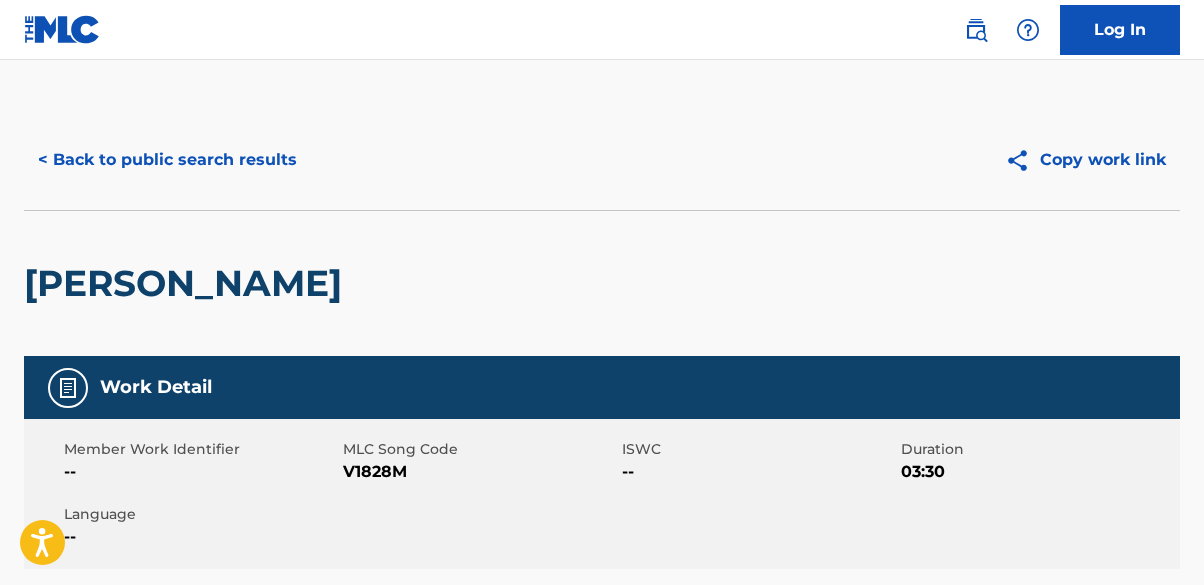 scroll, scrollTop: 0, scrollLeft: 0, axis: both 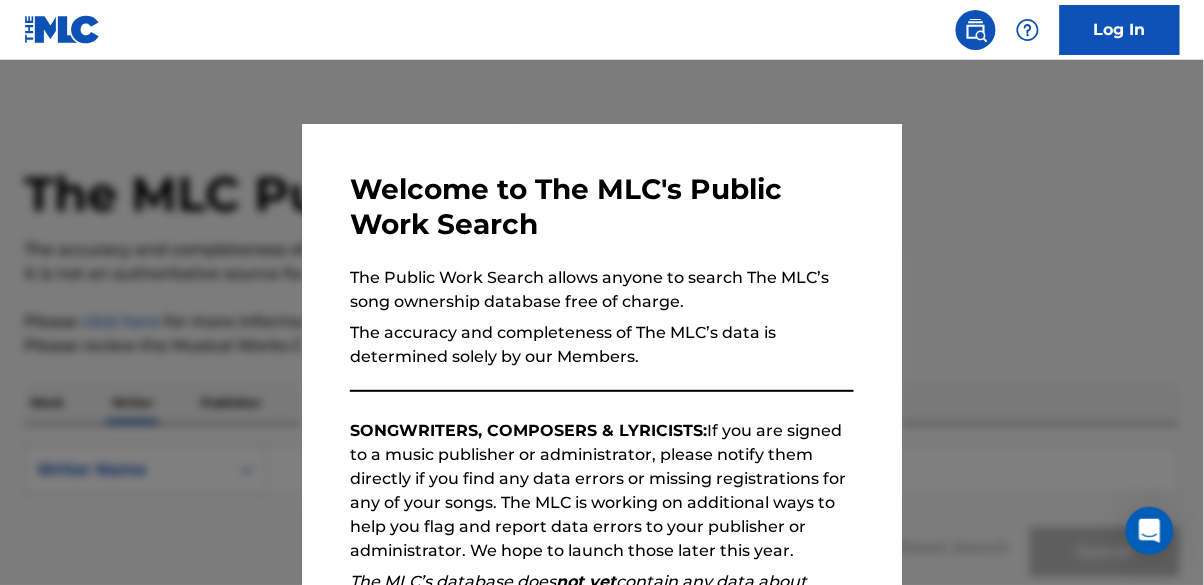 click at bounding box center [602, 352] 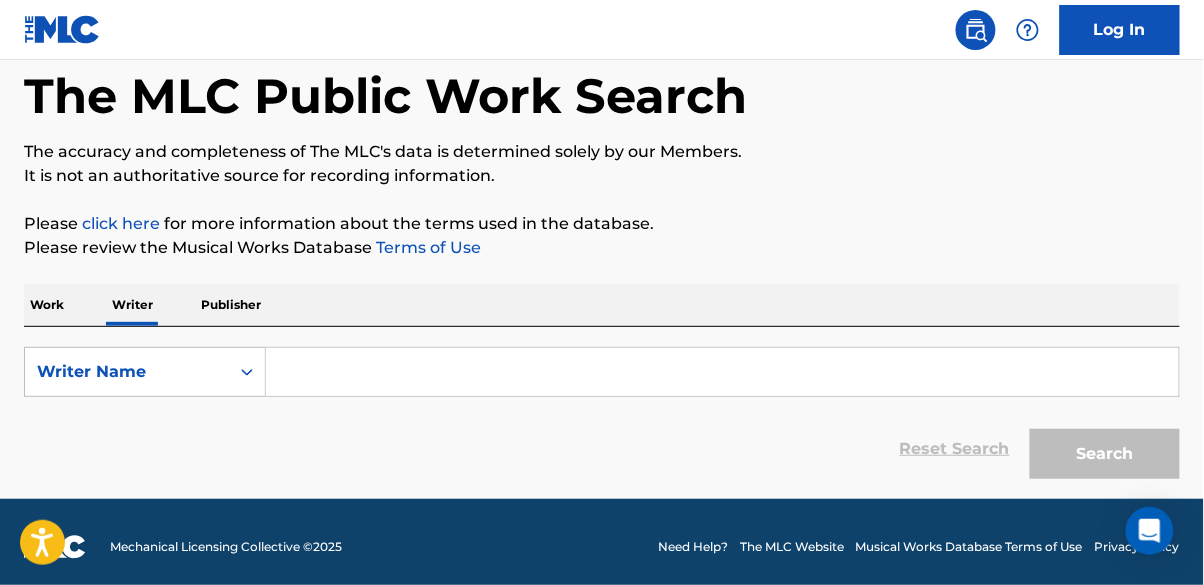 scroll, scrollTop: 108, scrollLeft: 0, axis: vertical 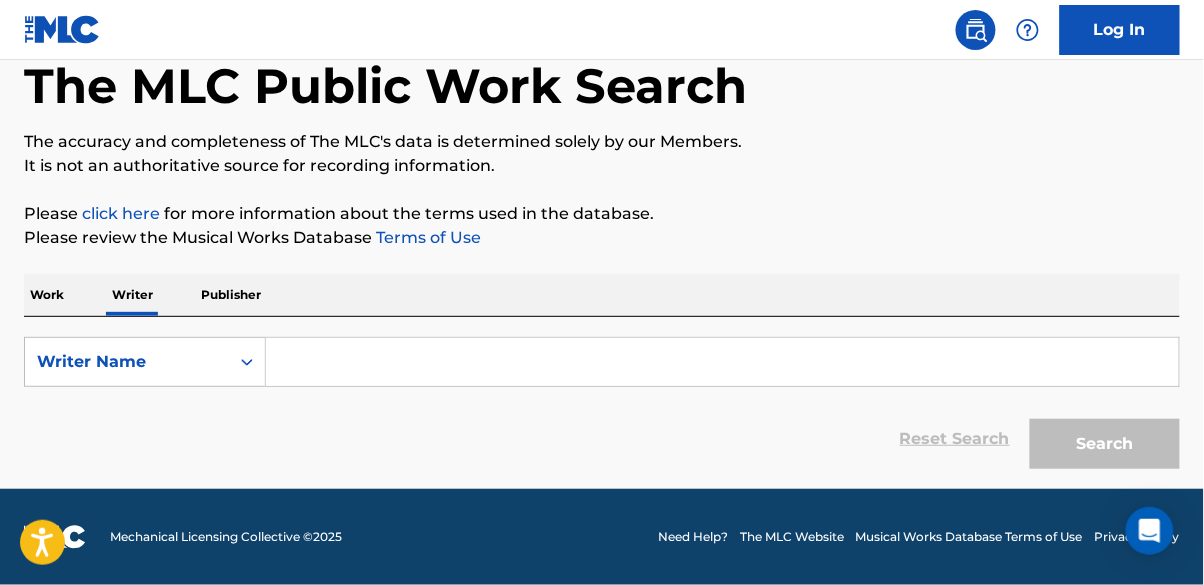 click on "Work" at bounding box center [47, 295] 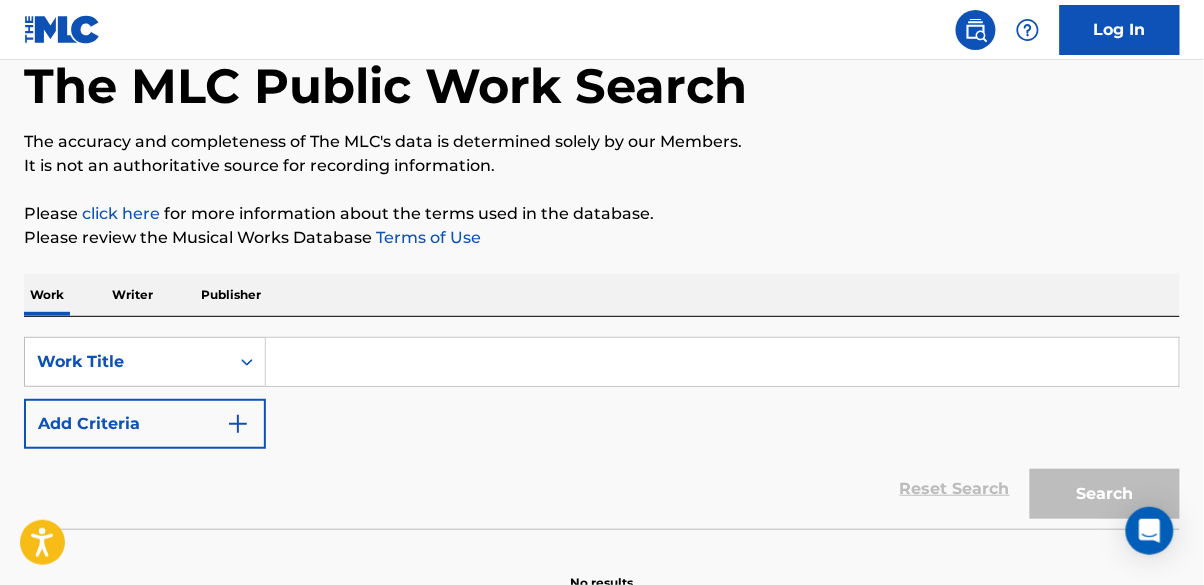 scroll, scrollTop: 0, scrollLeft: 0, axis: both 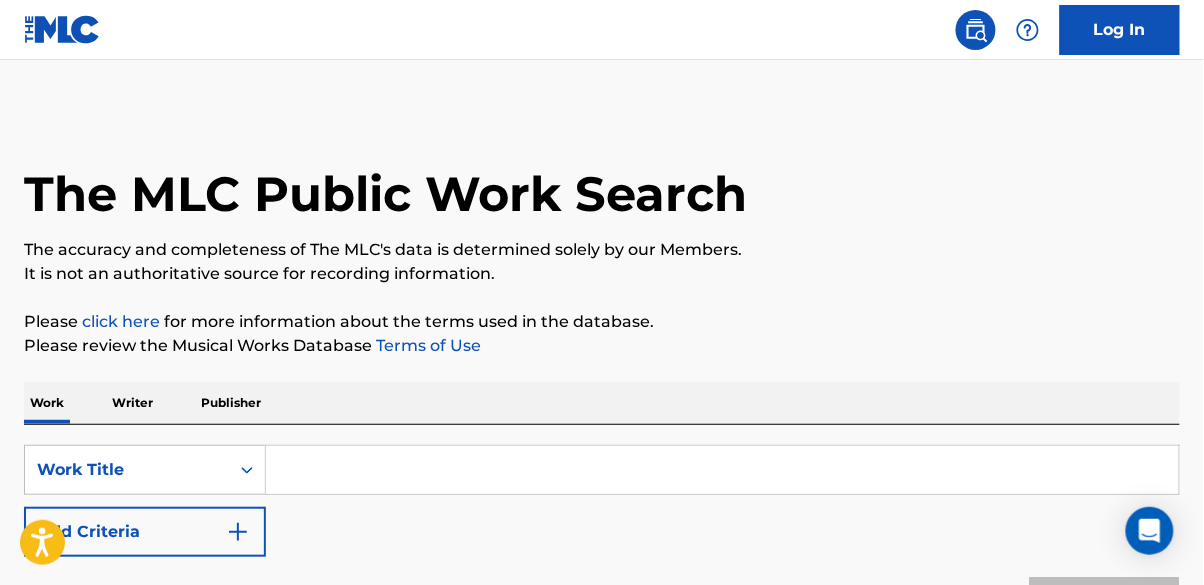 click at bounding box center (722, 470) 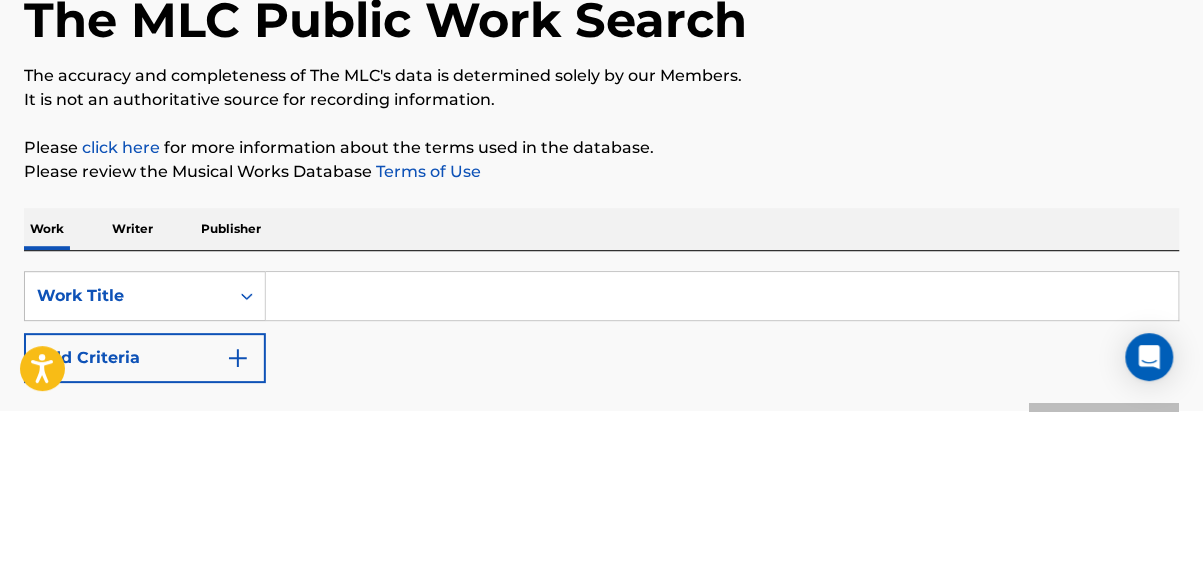 scroll, scrollTop: 23, scrollLeft: 0, axis: vertical 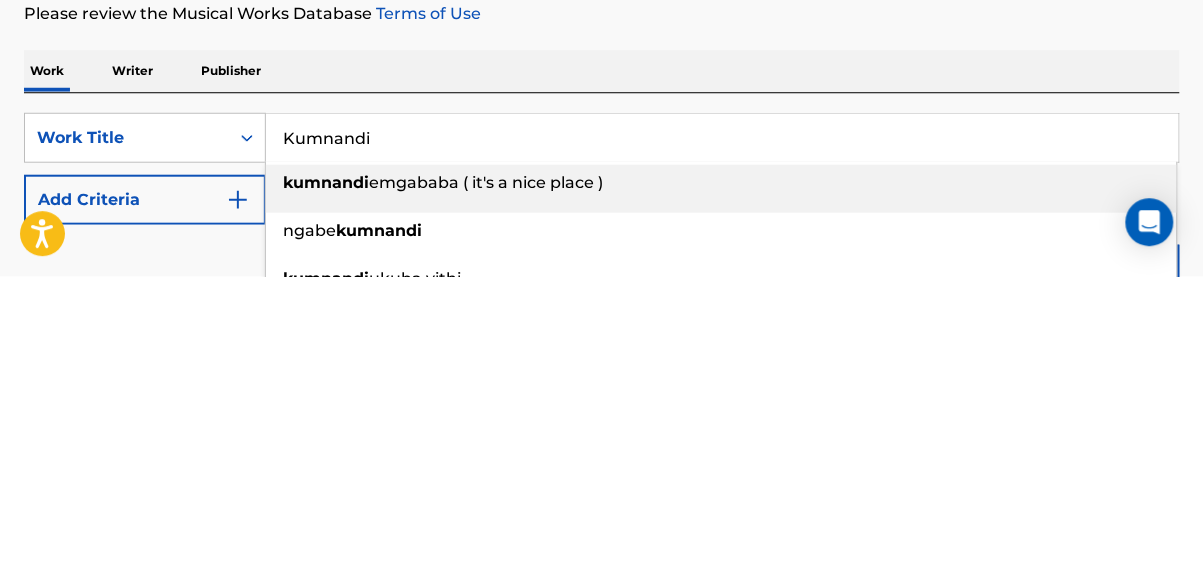 type on "Kumnandi" 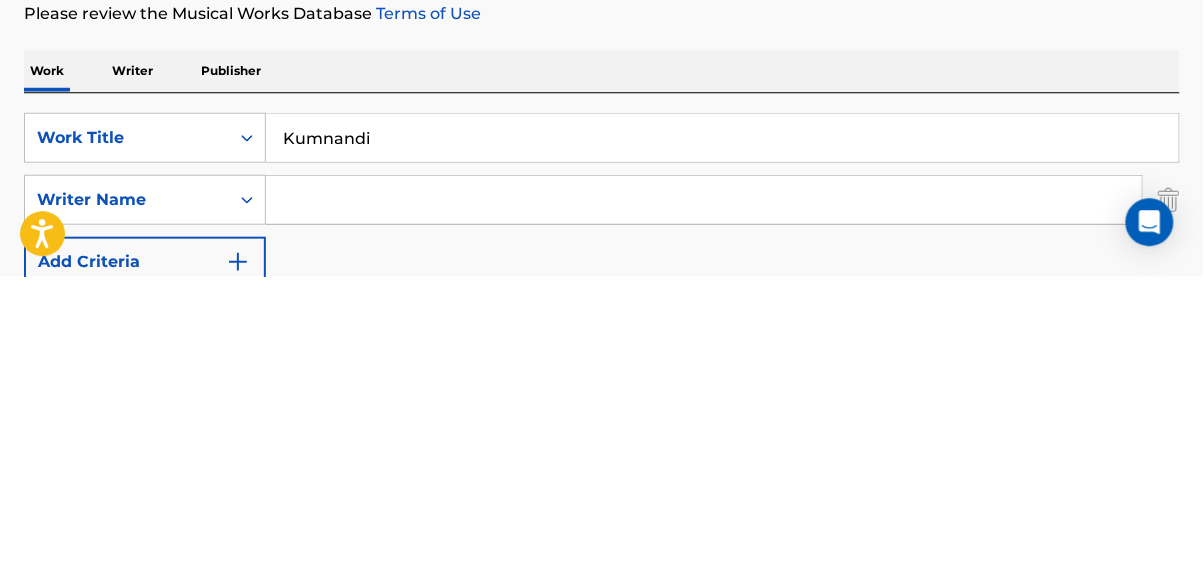 scroll, scrollTop: 23, scrollLeft: 0, axis: vertical 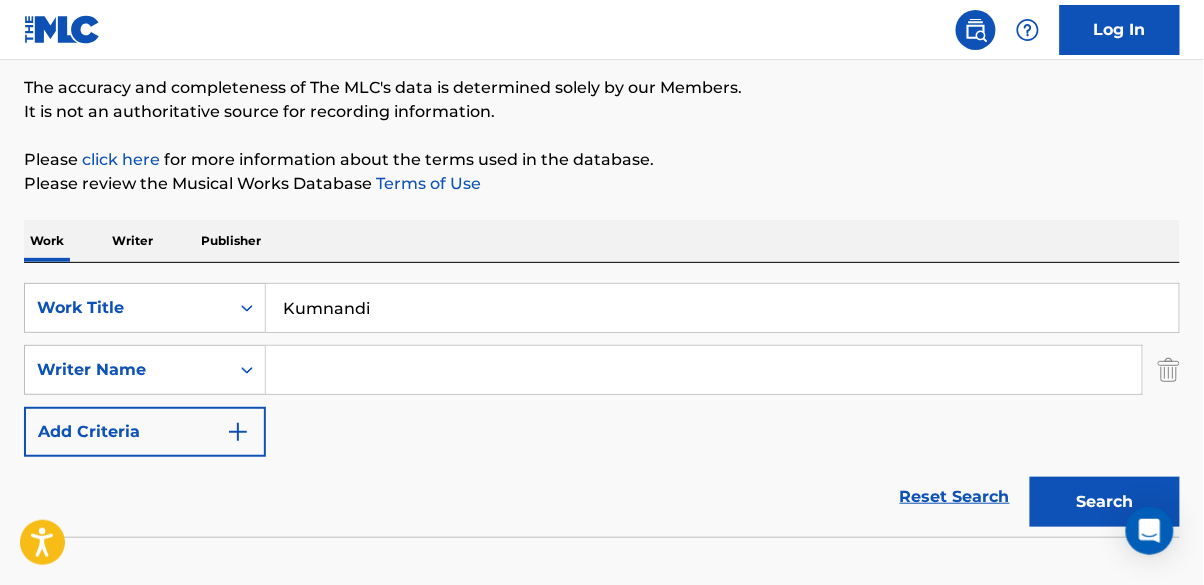 click at bounding box center [704, 370] 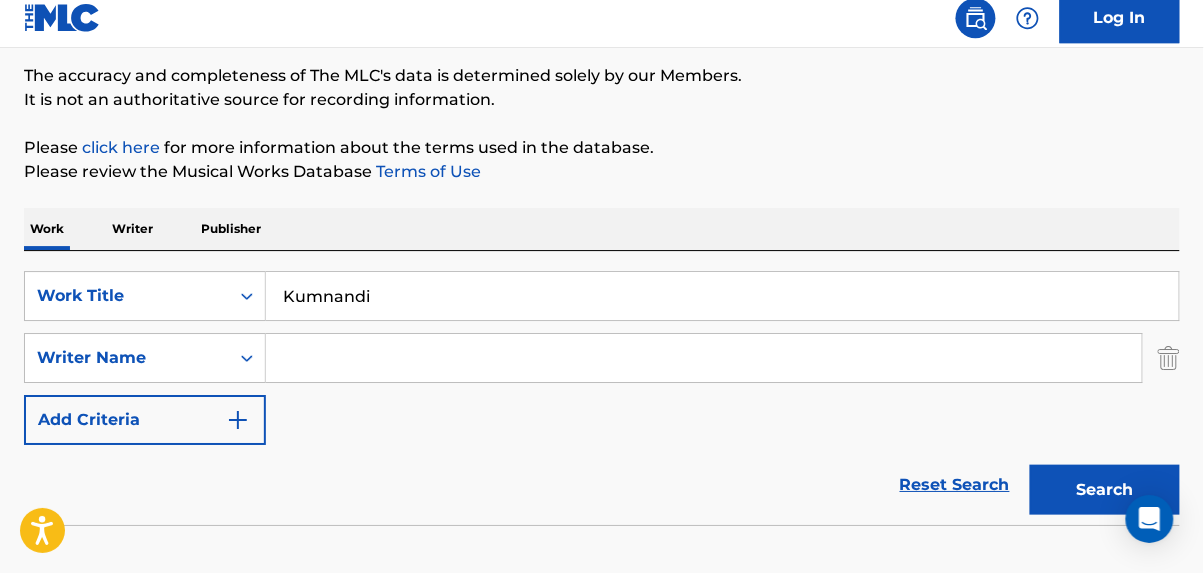 scroll, scrollTop: 162, scrollLeft: 0, axis: vertical 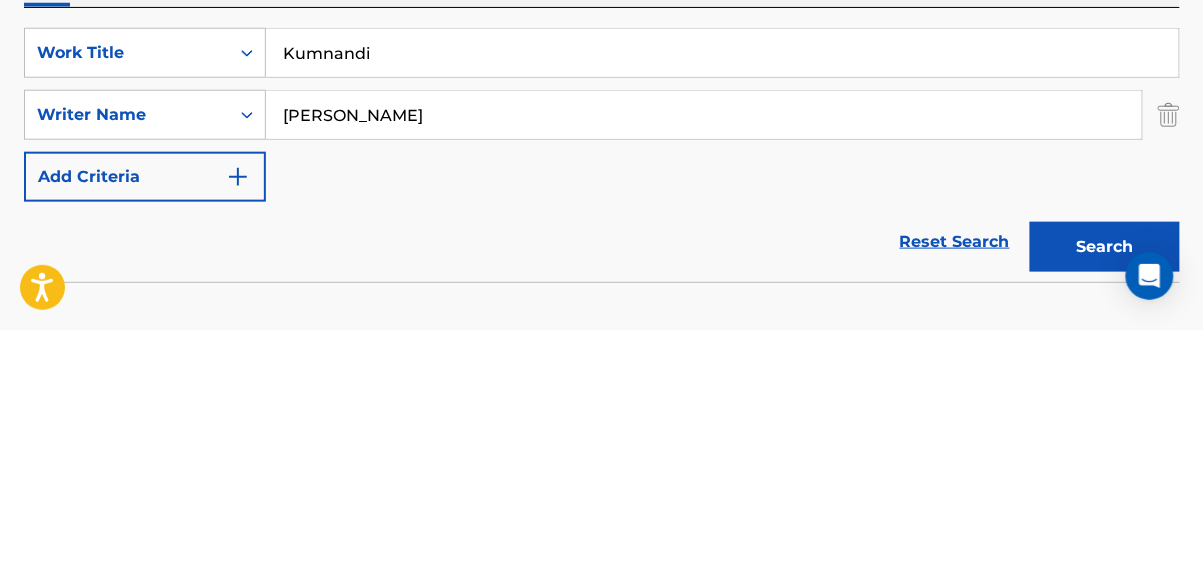 click on "Search" at bounding box center [1105, 502] 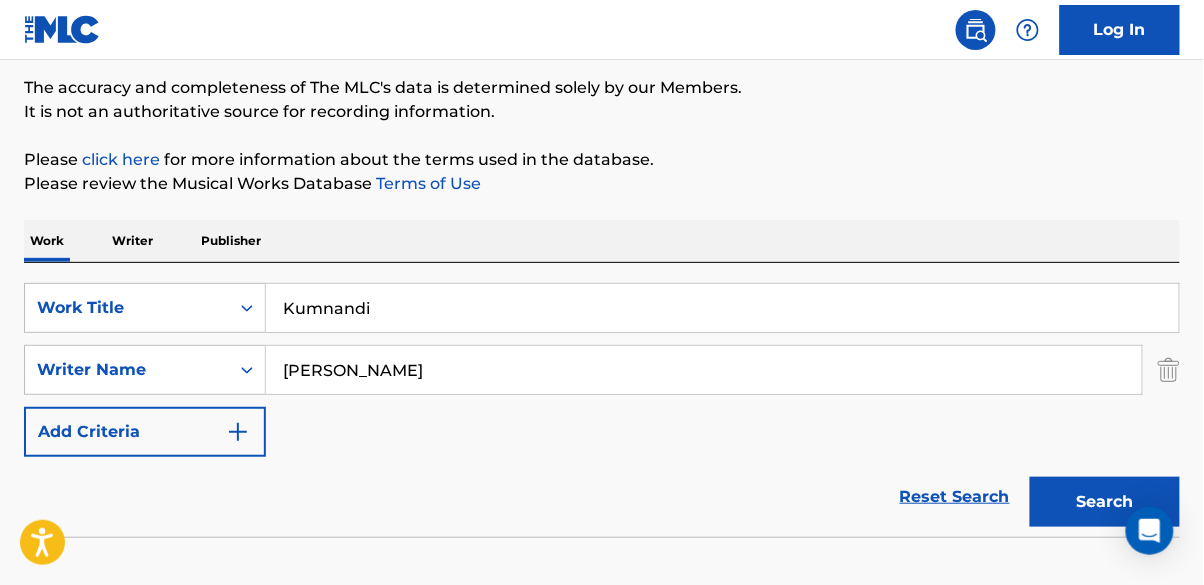 click on "Search" at bounding box center (1105, 502) 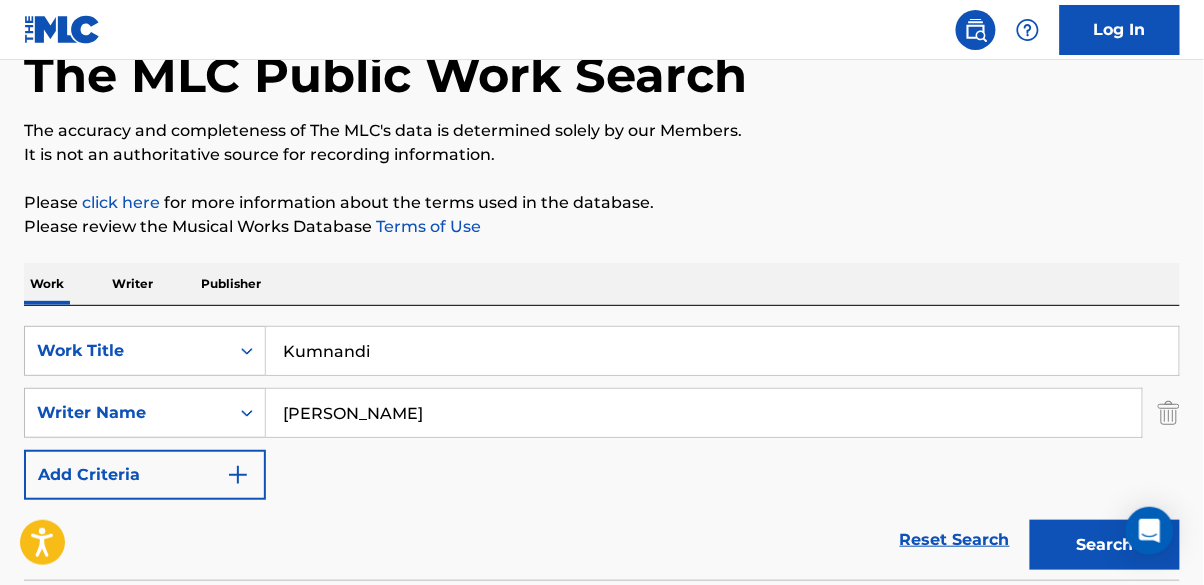 click on "Search" at bounding box center (1105, 545) 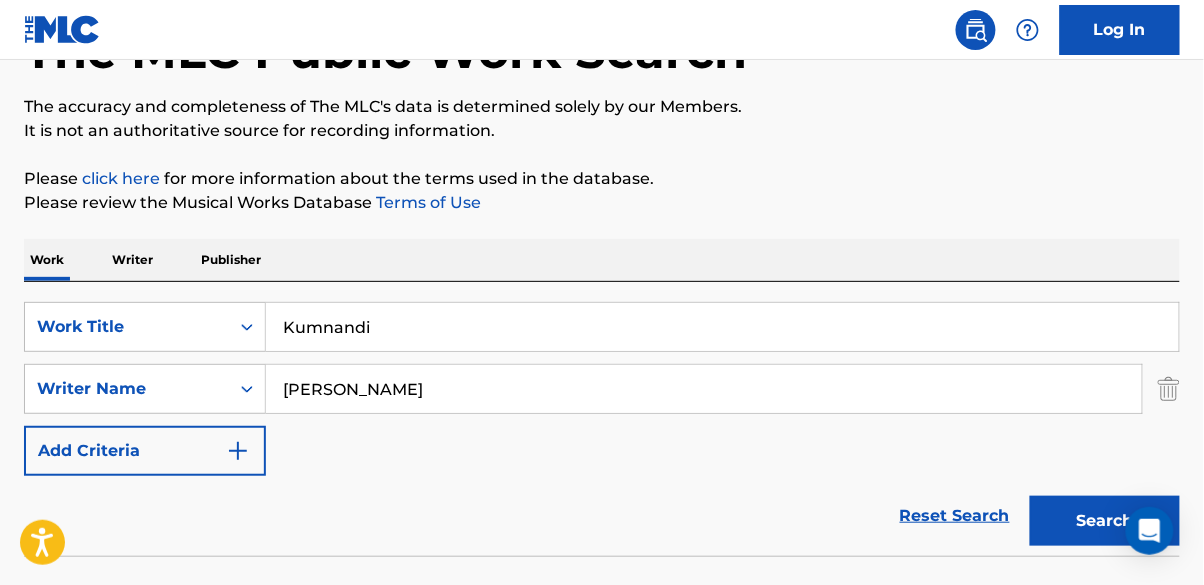 click on "[PERSON_NAME]" at bounding box center [704, 389] 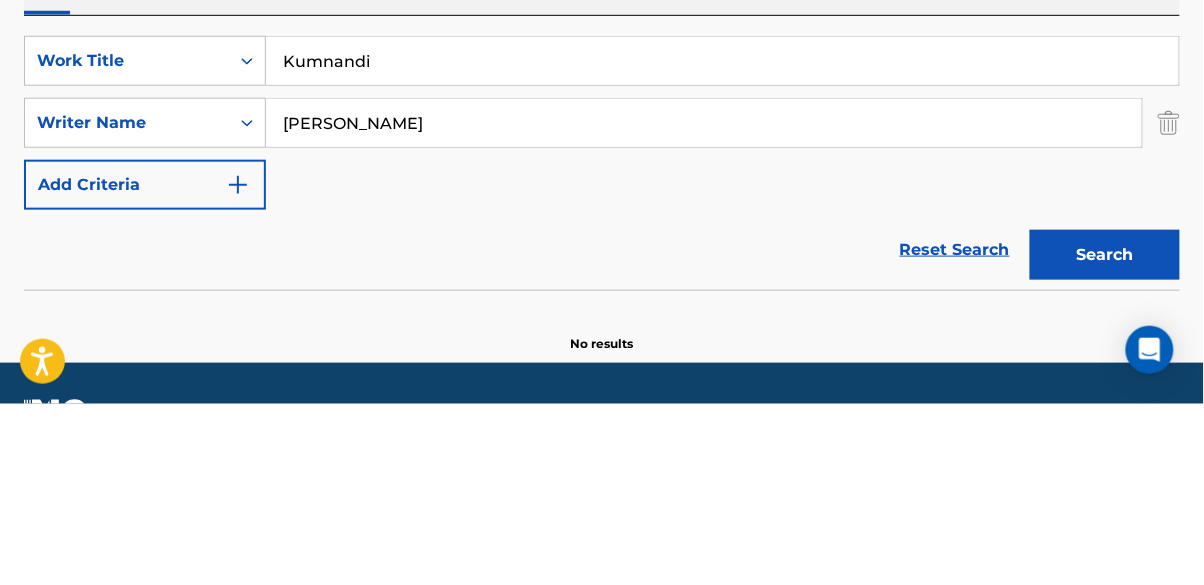 scroll, scrollTop: 228, scrollLeft: 0, axis: vertical 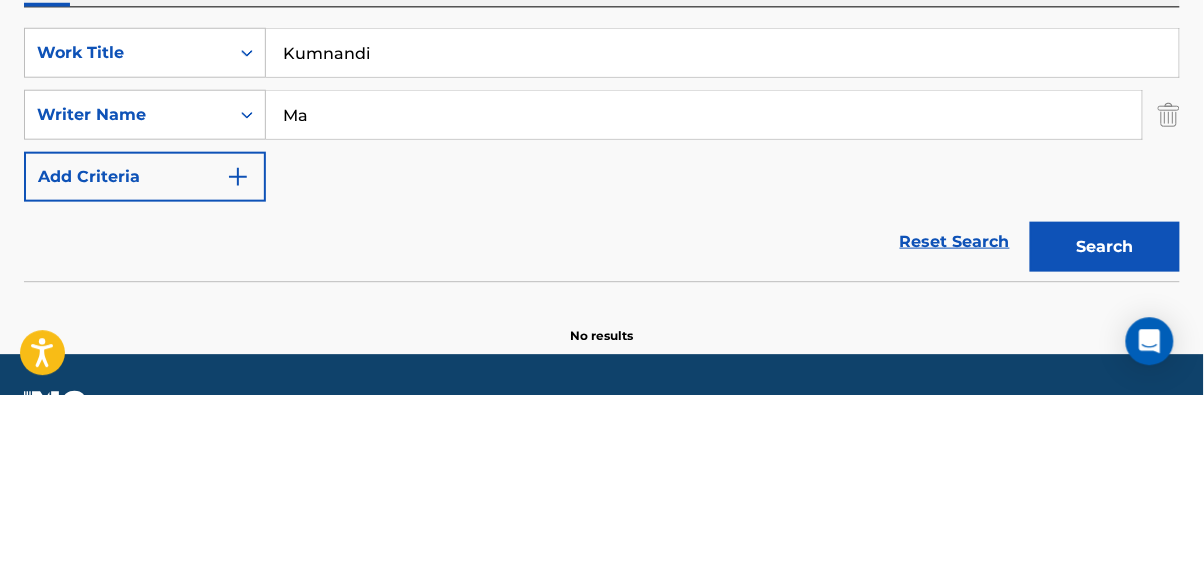 type on "M" 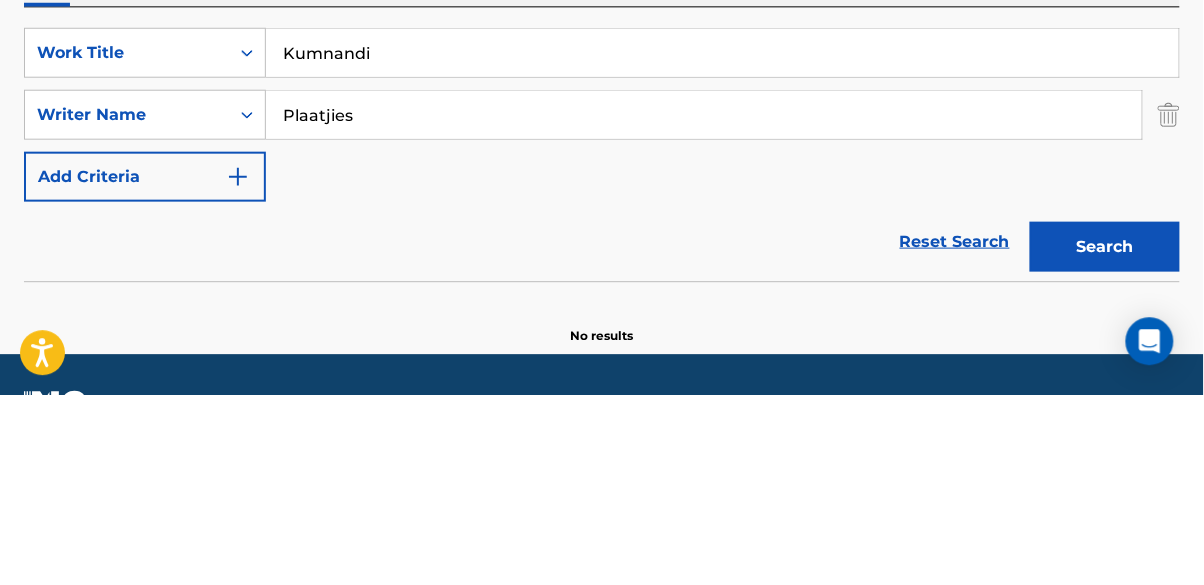 click on "Search" at bounding box center (1105, 436) 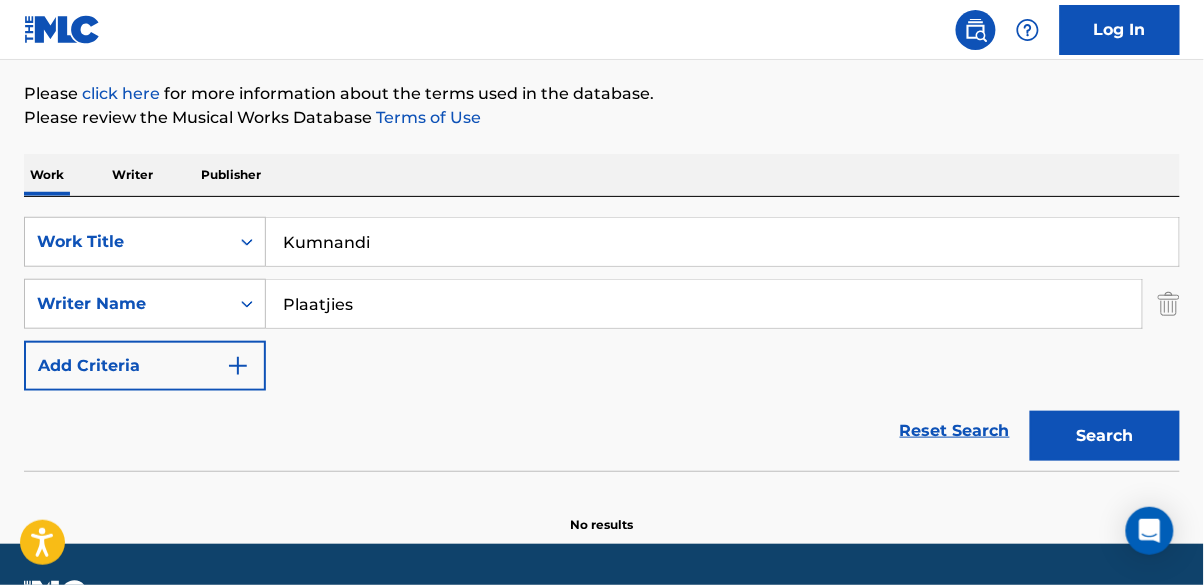 click on "Search" at bounding box center [1105, 436] 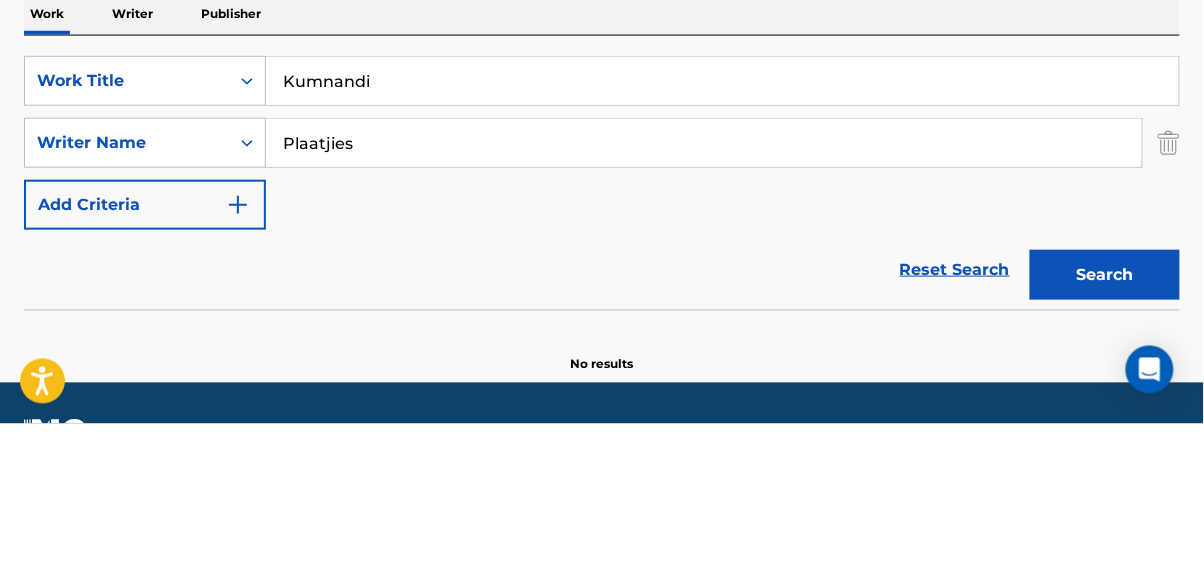 scroll, scrollTop: 228, scrollLeft: 0, axis: vertical 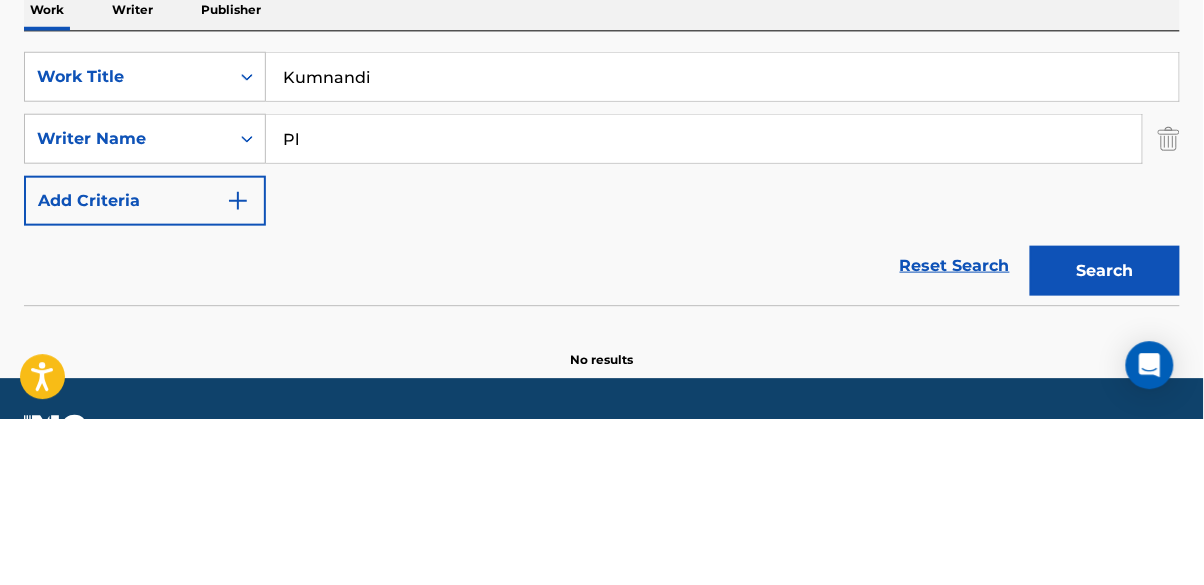 type on "P" 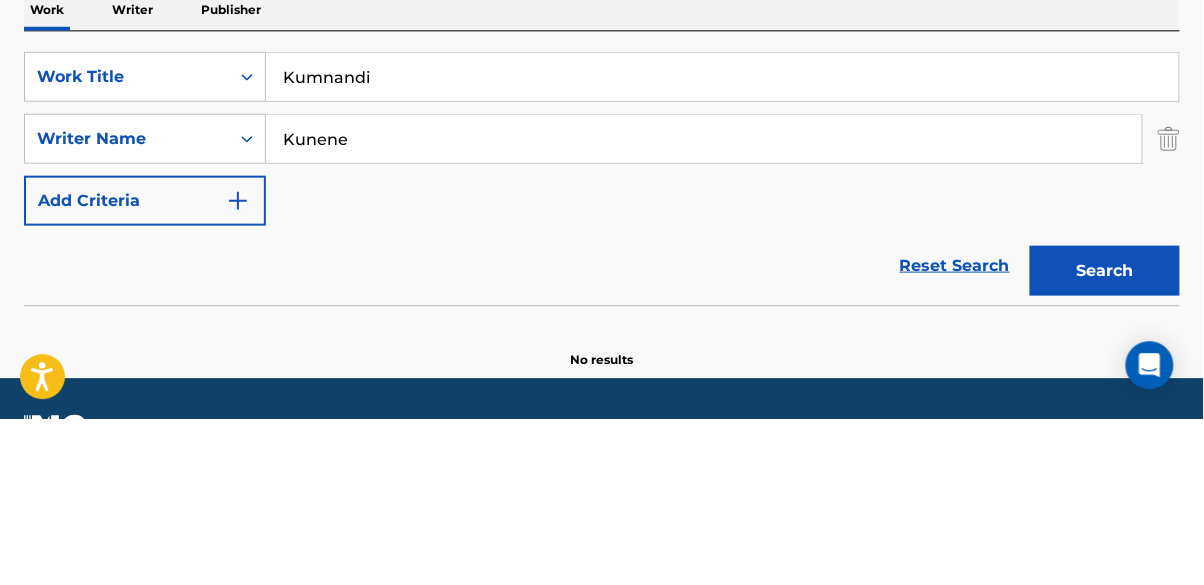 type on "Kunene" 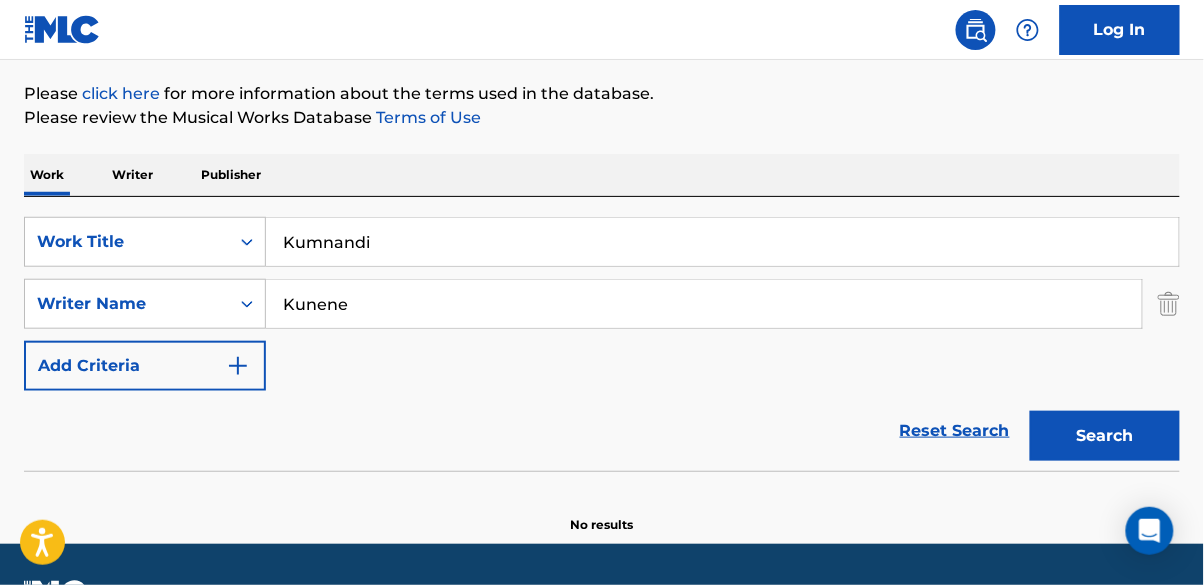 click on "Search" at bounding box center [1105, 436] 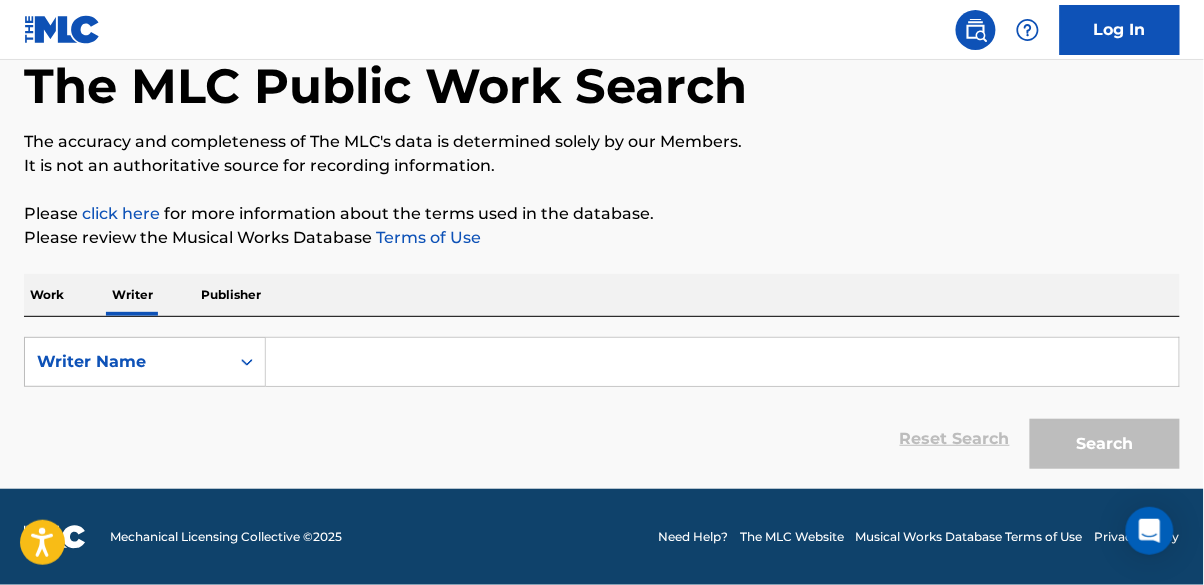 click at bounding box center (722, 362) 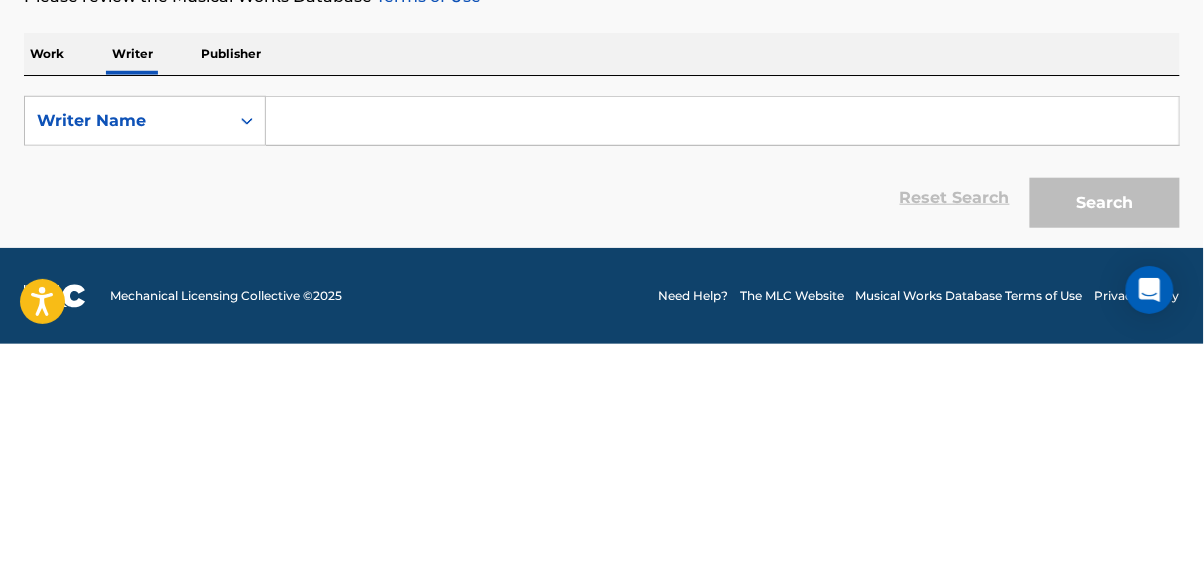 scroll, scrollTop: 108, scrollLeft: 0, axis: vertical 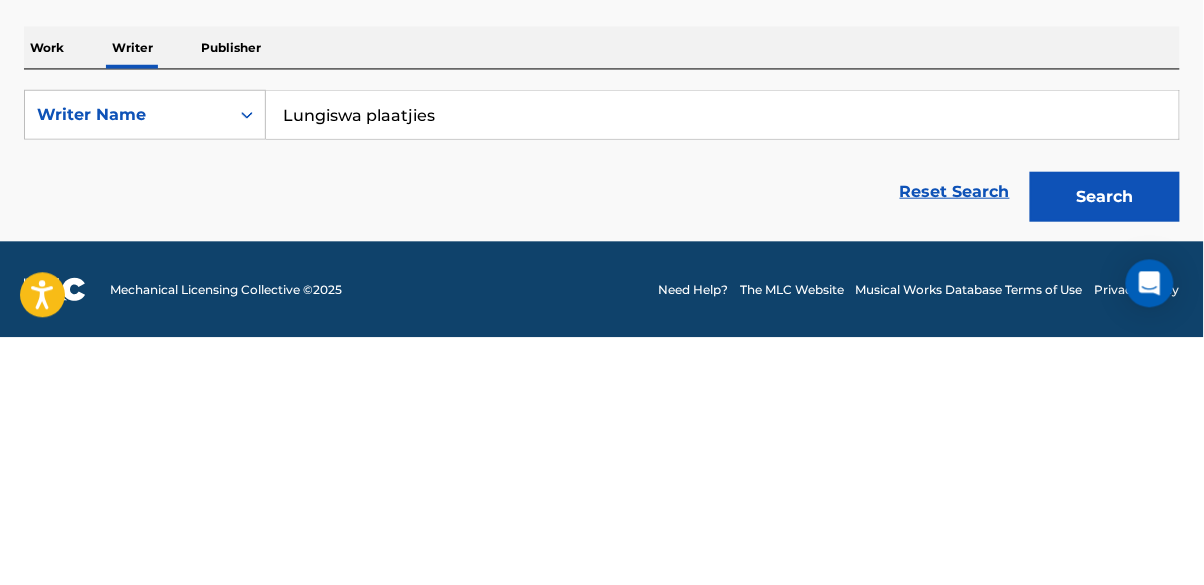 type on "Lungiswa plaatjies" 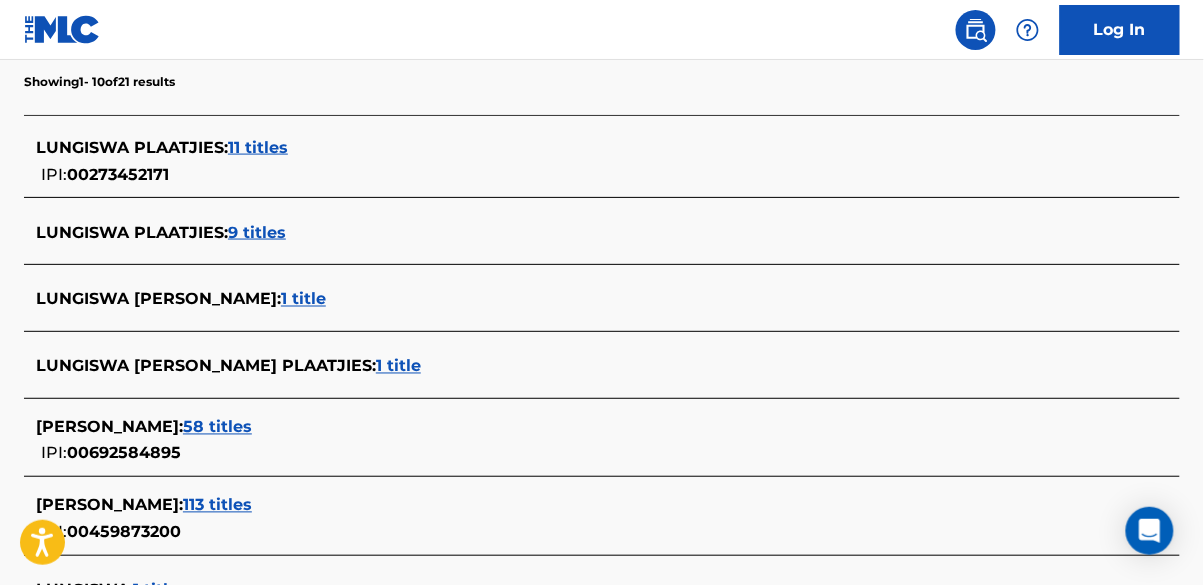 scroll, scrollTop: 553, scrollLeft: 0, axis: vertical 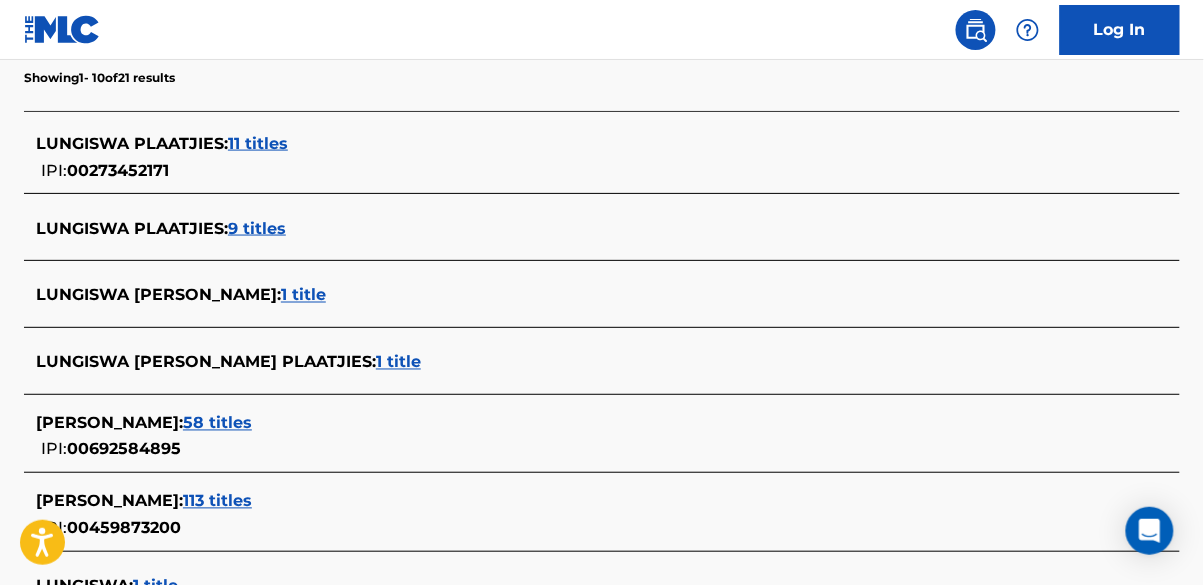 click on "11 titles" at bounding box center (258, 143) 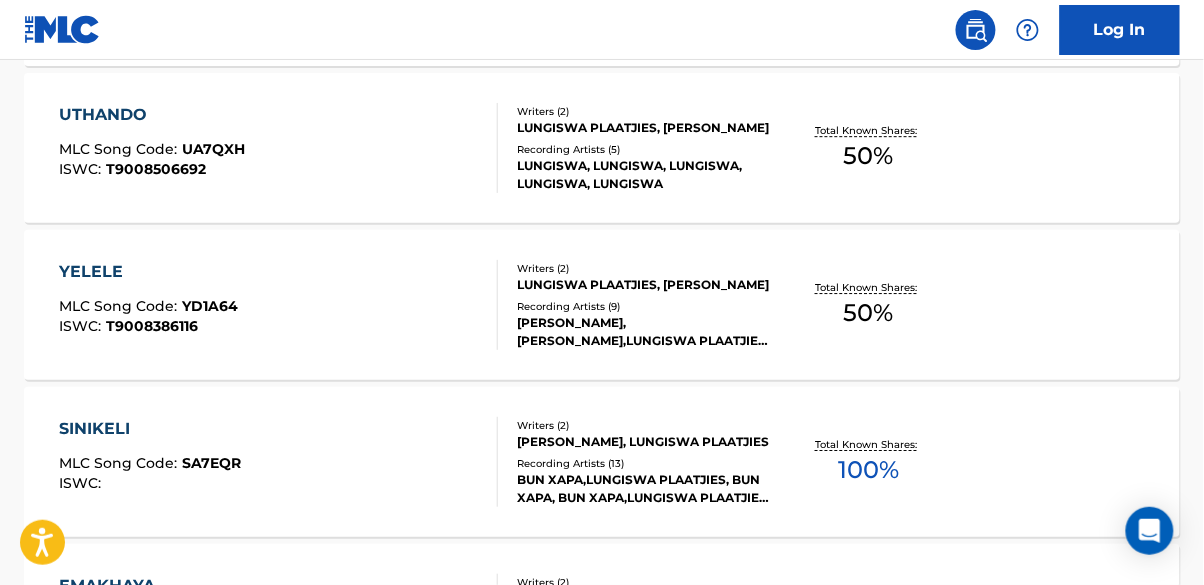 scroll, scrollTop: 1284, scrollLeft: 0, axis: vertical 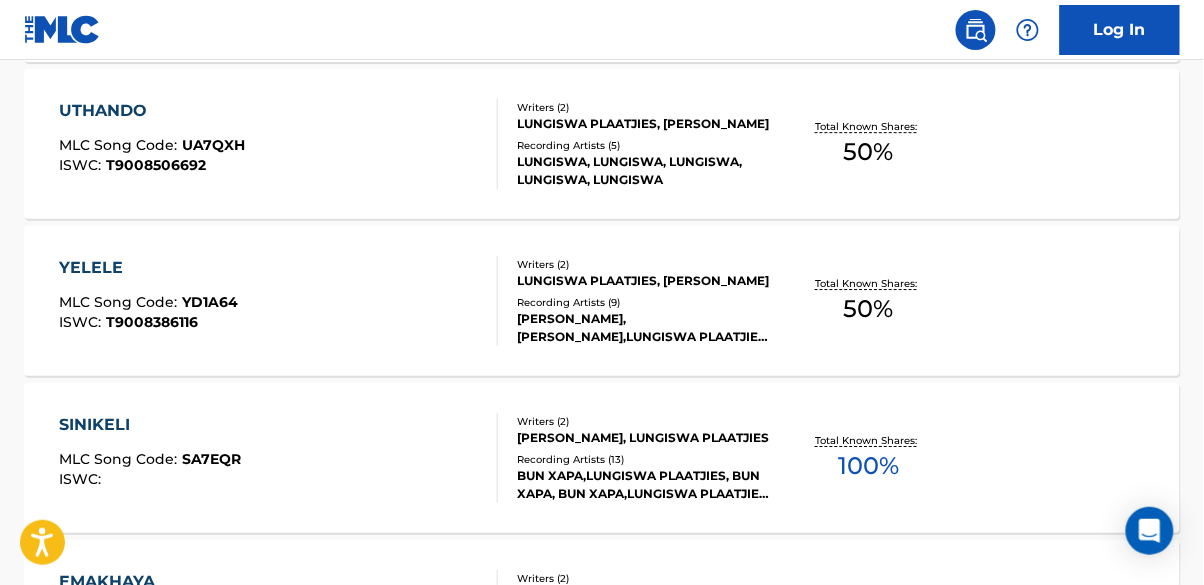 click on "LUNGISWA PLAATJIES, [PERSON_NAME]" at bounding box center [645, 281] 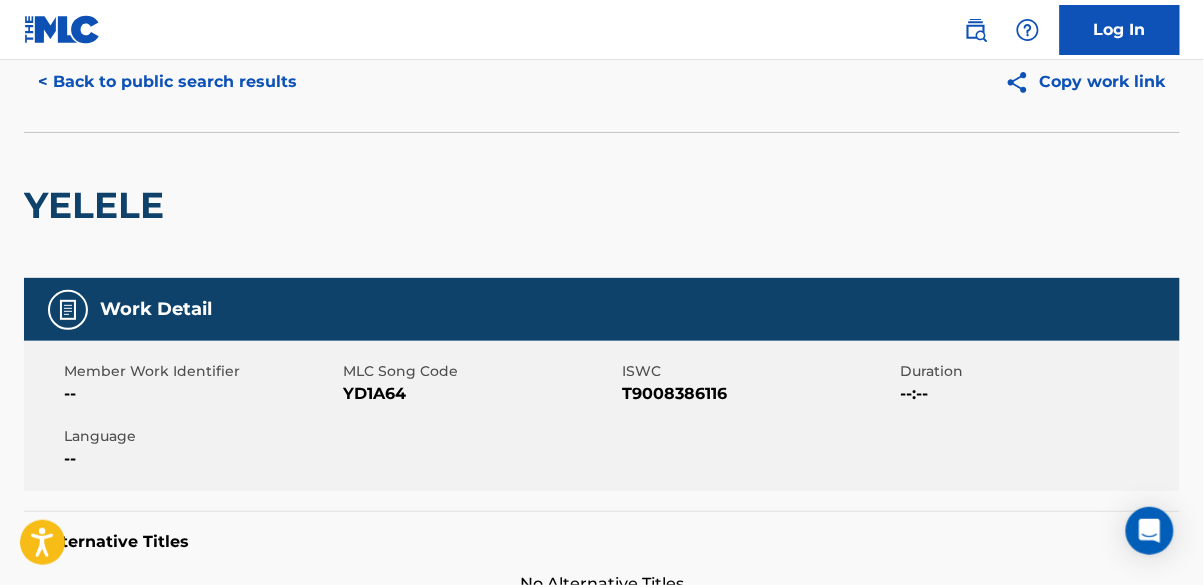 scroll, scrollTop: 0, scrollLeft: 0, axis: both 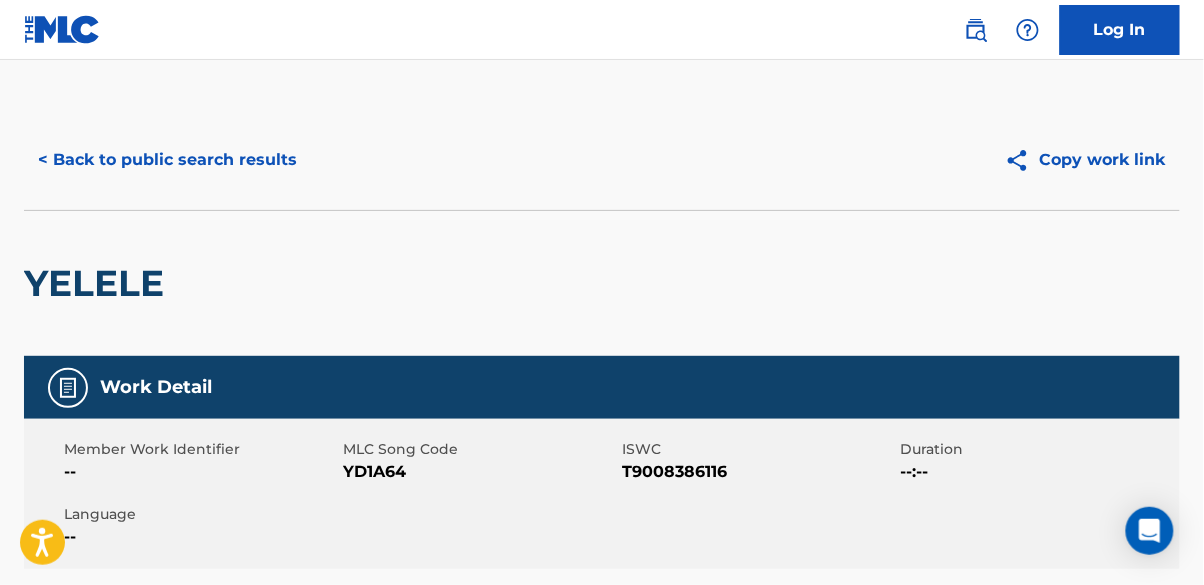 click on "< Back to public search results" at bounding box center [167, 160] 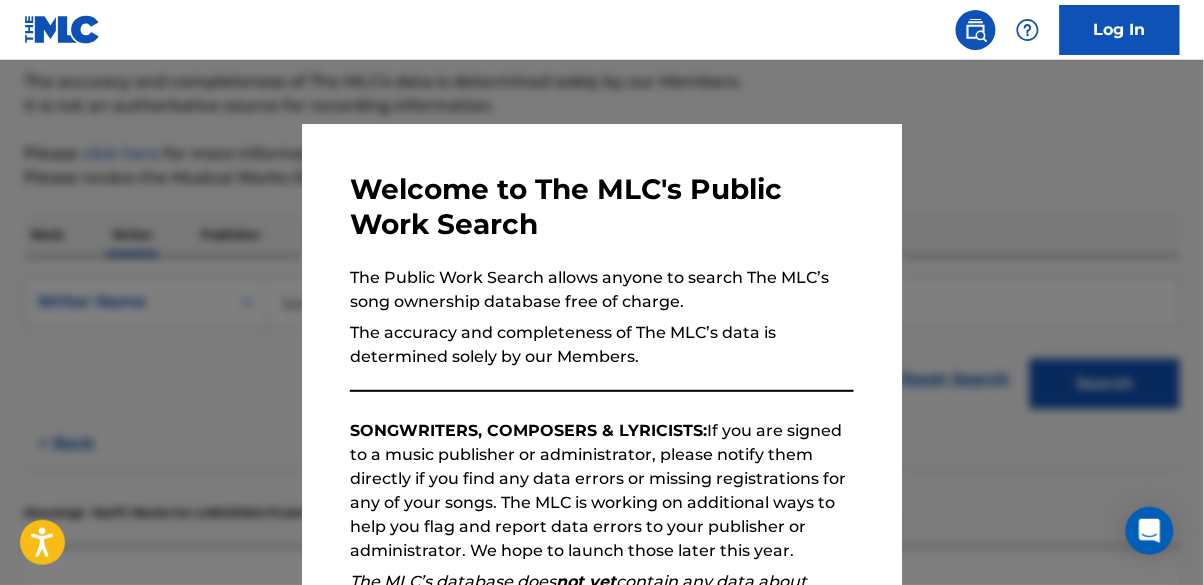 click at bounding box center [602, 352] 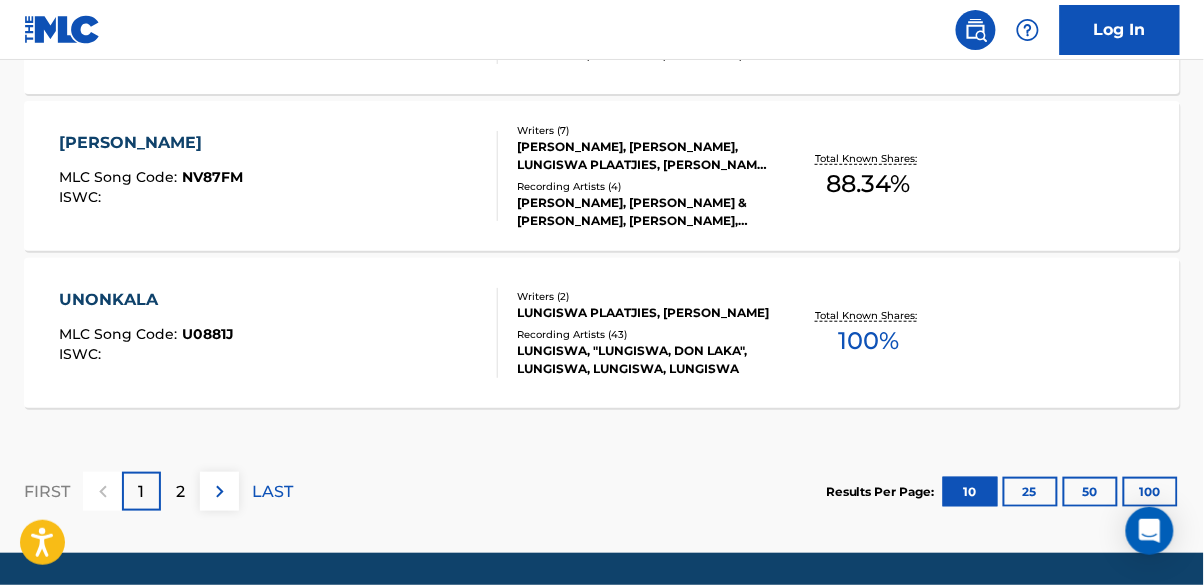 scroll, scrollTop: 1897, scrollLeft: 0, axis: vertical 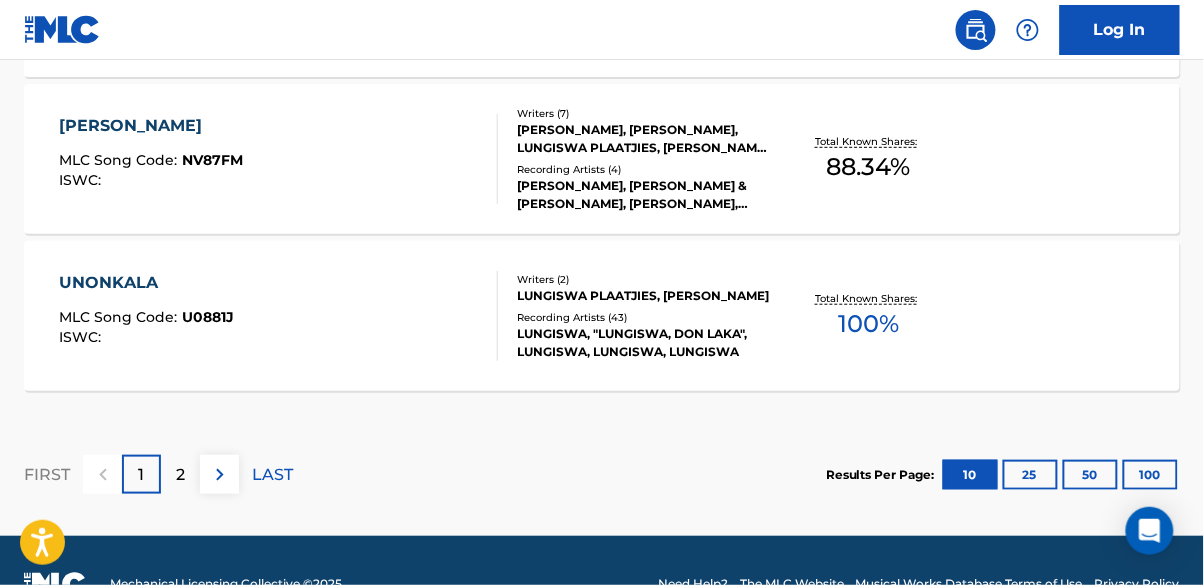 click on "[PERSON_NAME], [PERSON_NAME], LUNGISWA PLAATJIES, [PERSON_NAME], [PERSON_NAME], [PERSON_NAME], LUNGISWA PLAATJIES" at bounding box center (645, 139) 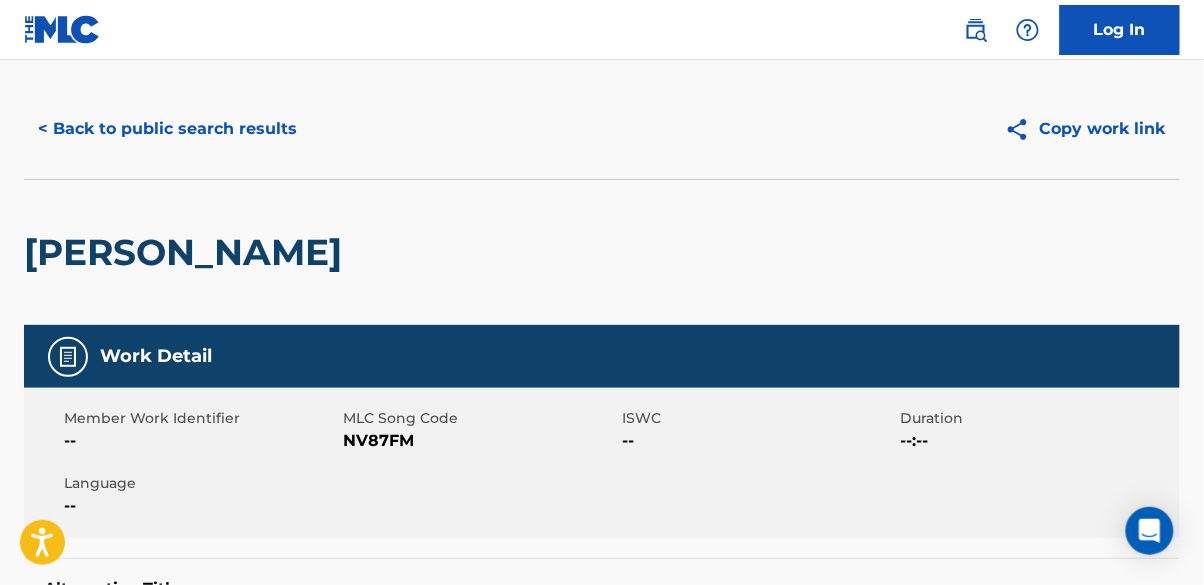 scroll, scrollTop: 0, scrollLeft: 0, axis: both 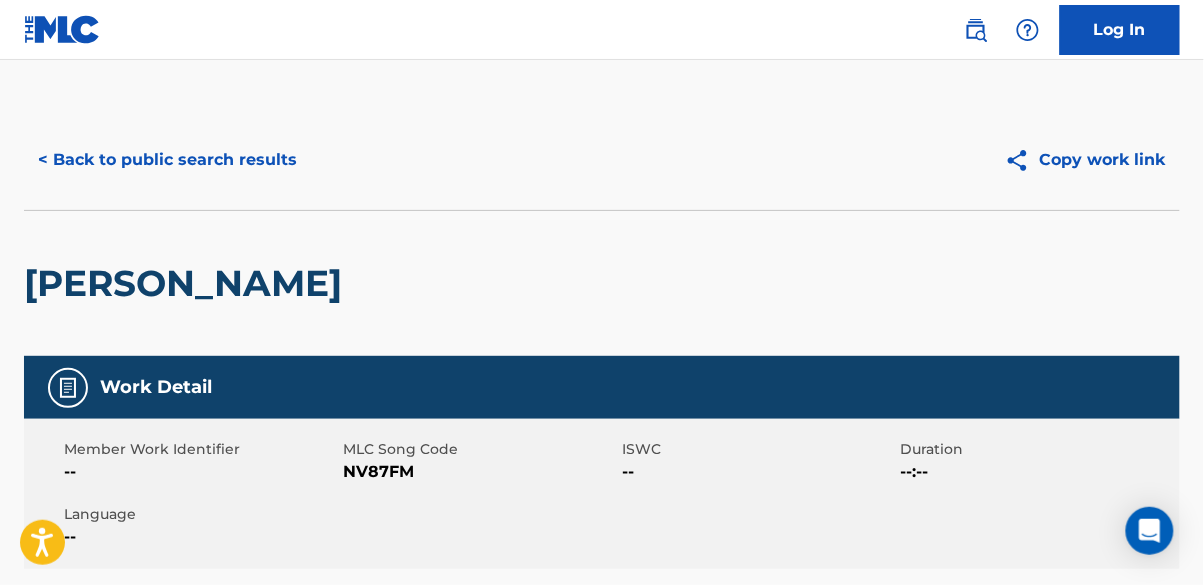 click on "< Back to public search results" at bounding box center (167, 160) 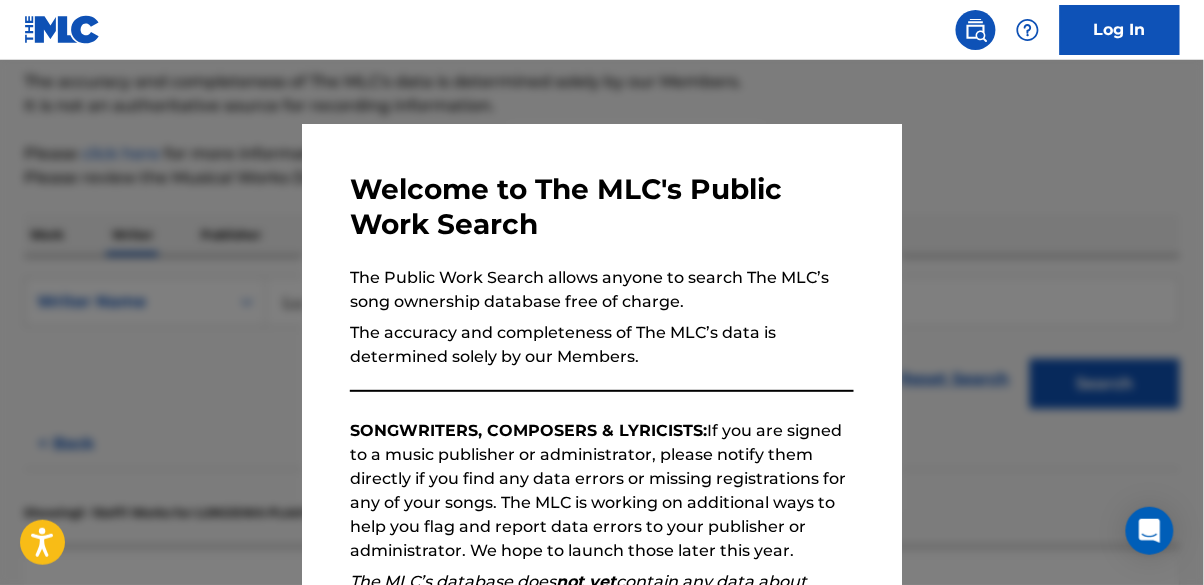 click at bounding box center [602, 352] 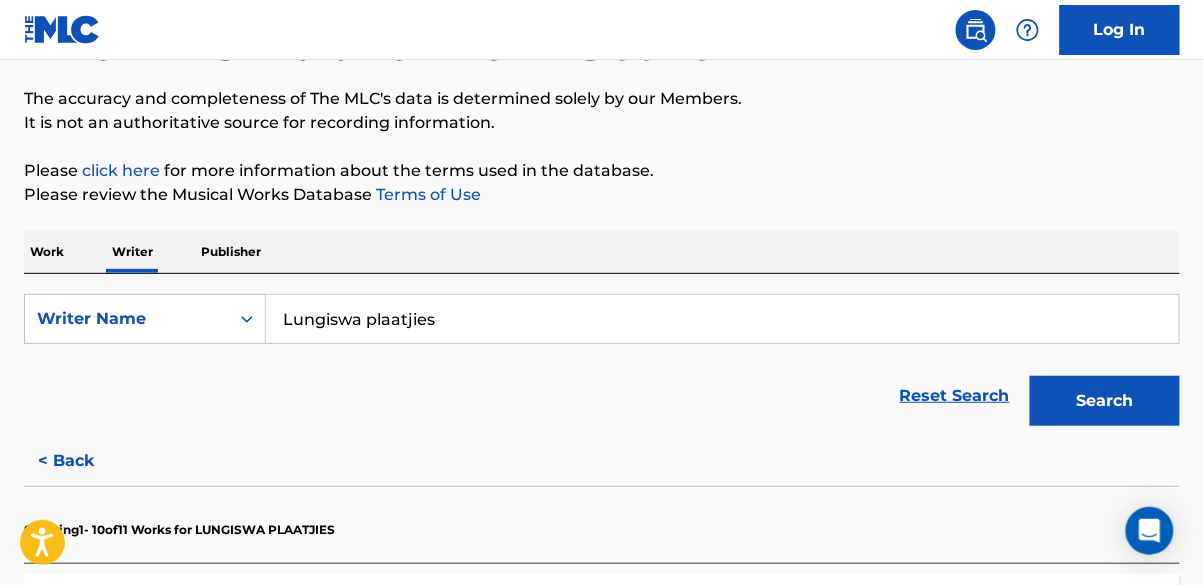 scroll, scrollTop: 164, scrollLeft: 0, axis: vertical 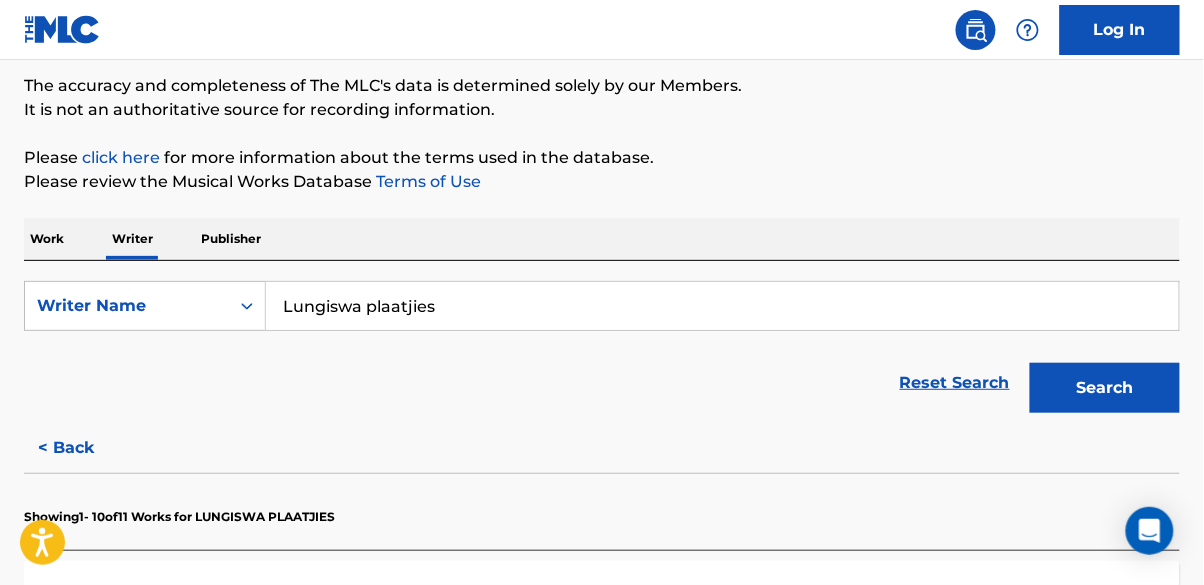 click on "< Back" at bounding box center [84, 448] 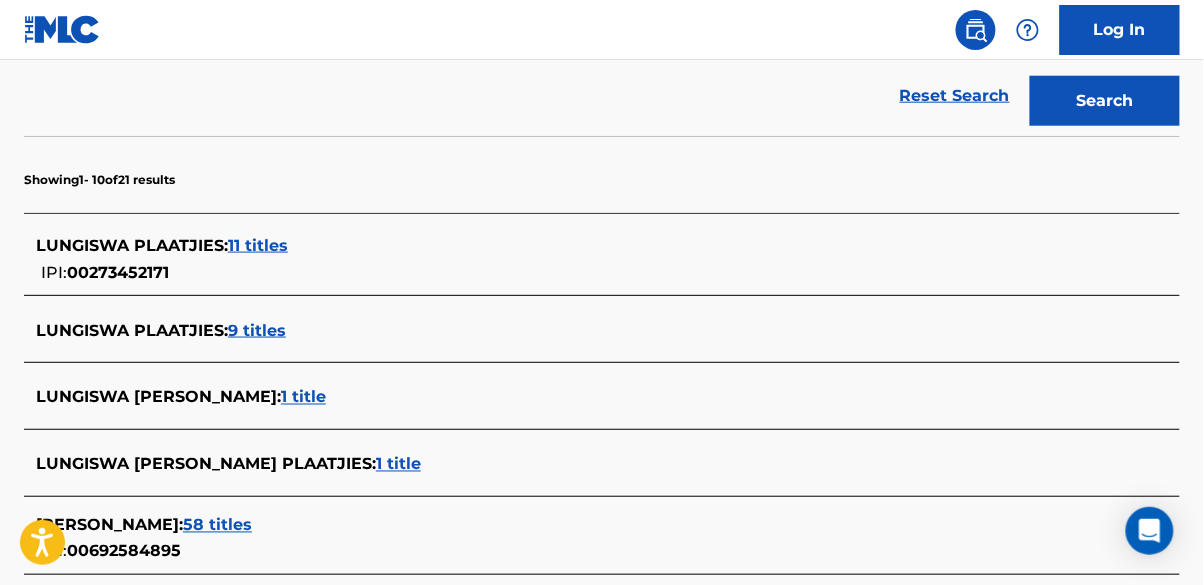 scroll, scrollTop: 452, scrollLeft: 0, axis: vertical 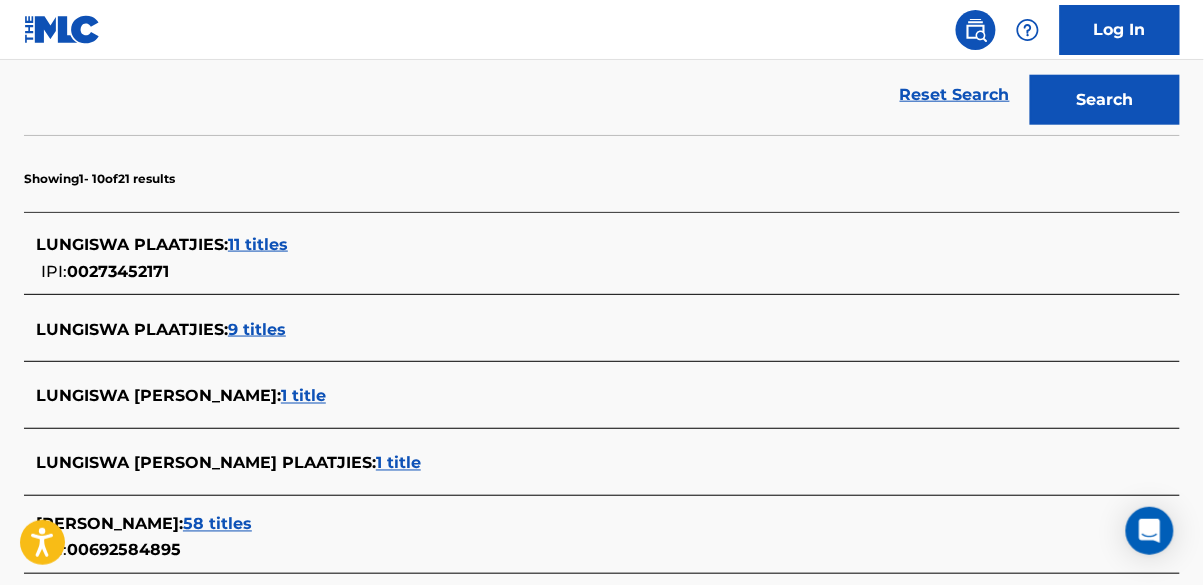 click on "9 titles" at bounding box center (257, 329) 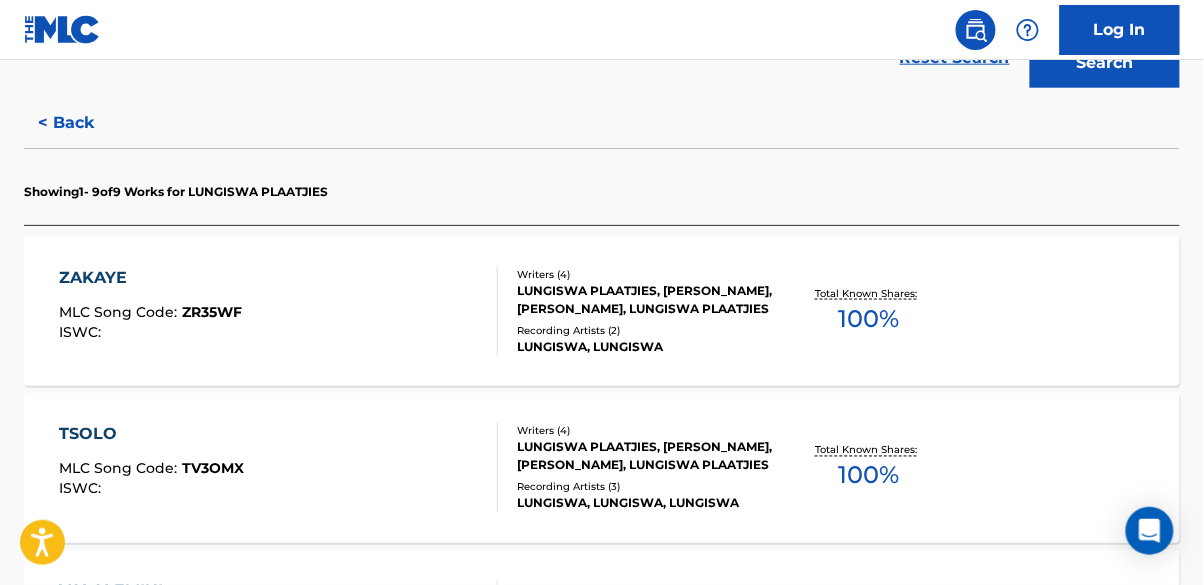scroll, scrollTop: 507, scrollLeft: 0, axis: vertical 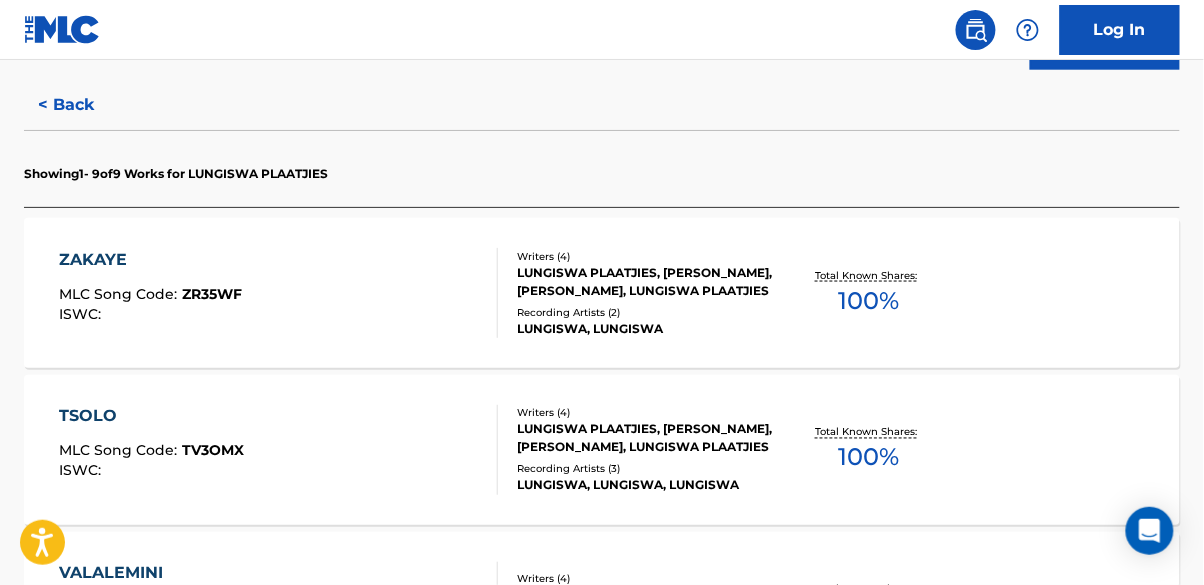 click on "< Back" at bounding box center [84, 105] 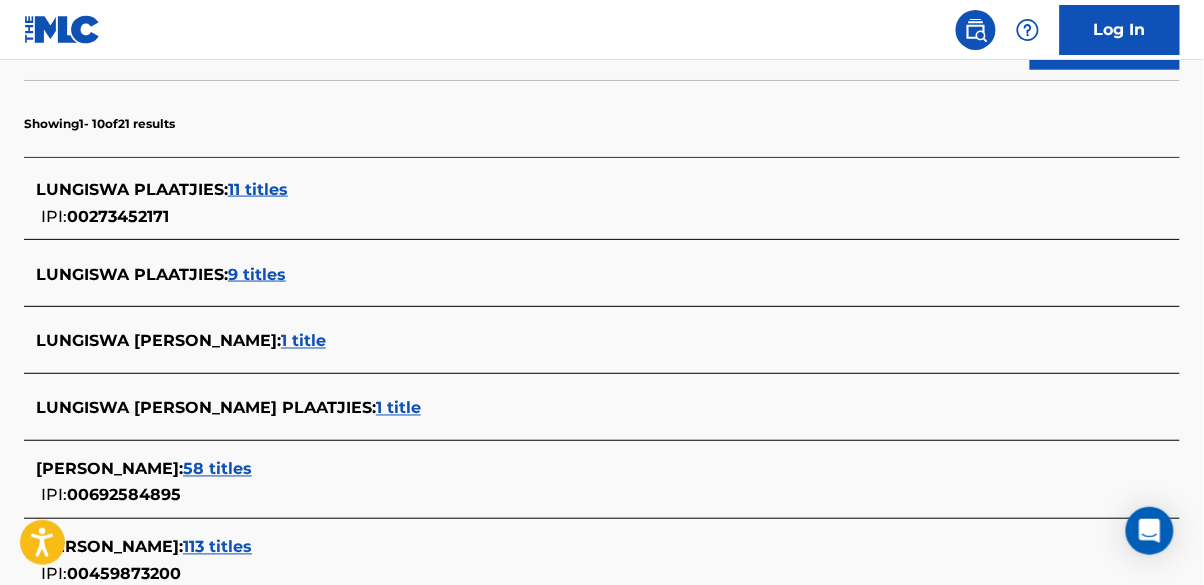 scroll, scrollTop: 510, scrollLeft: 0, axis: vertical 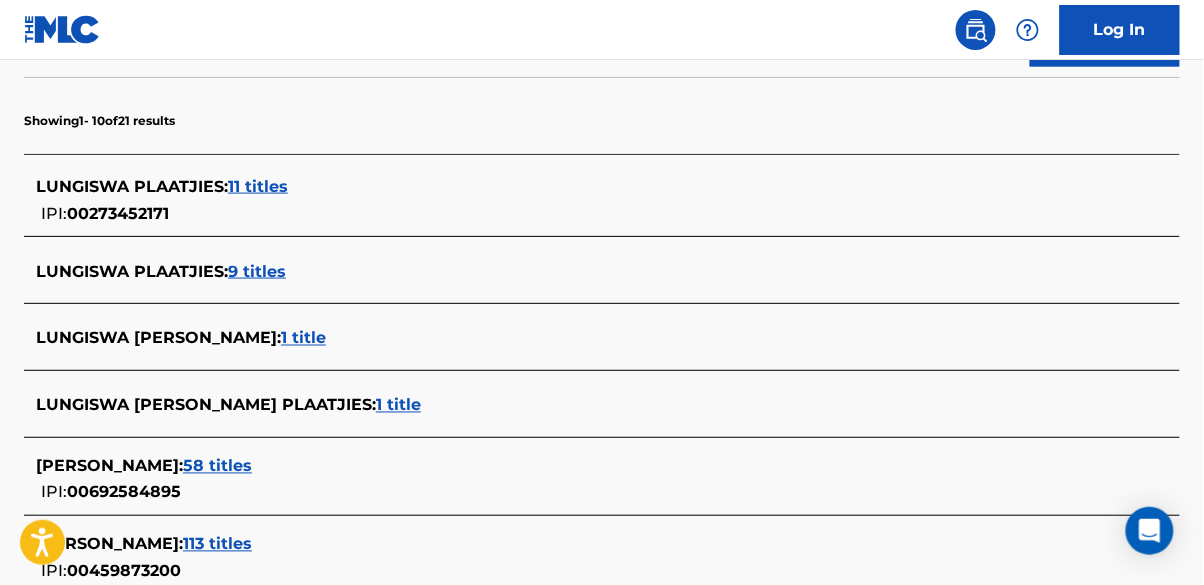 click on "11 titles" at bounding box center [258, 186] 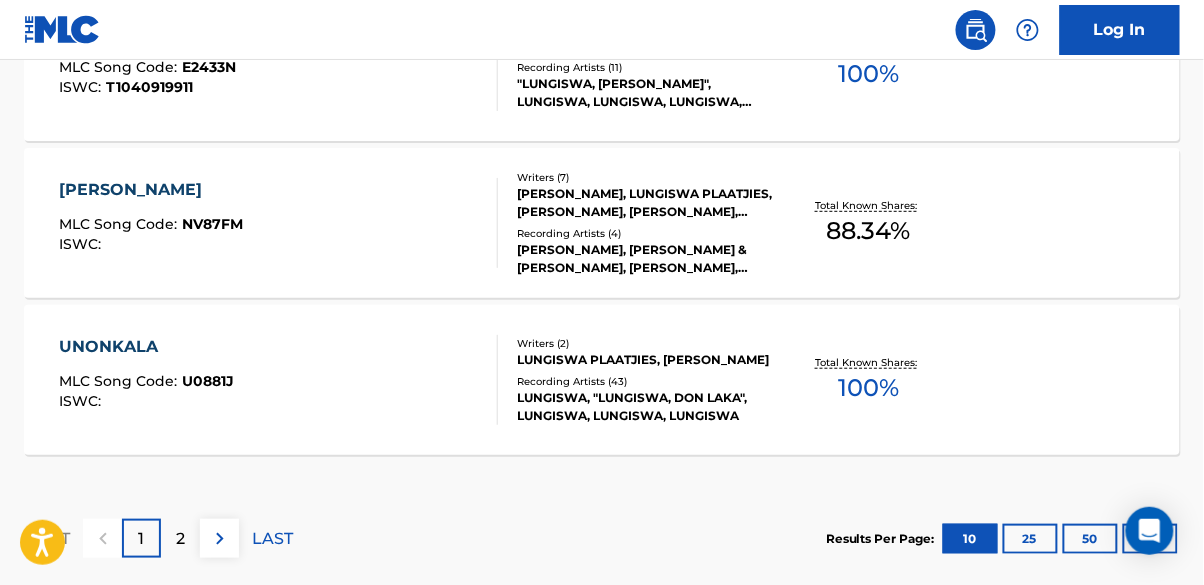 scroll, scrollTop: 1848, scrollLeft: 0, axis: vertical 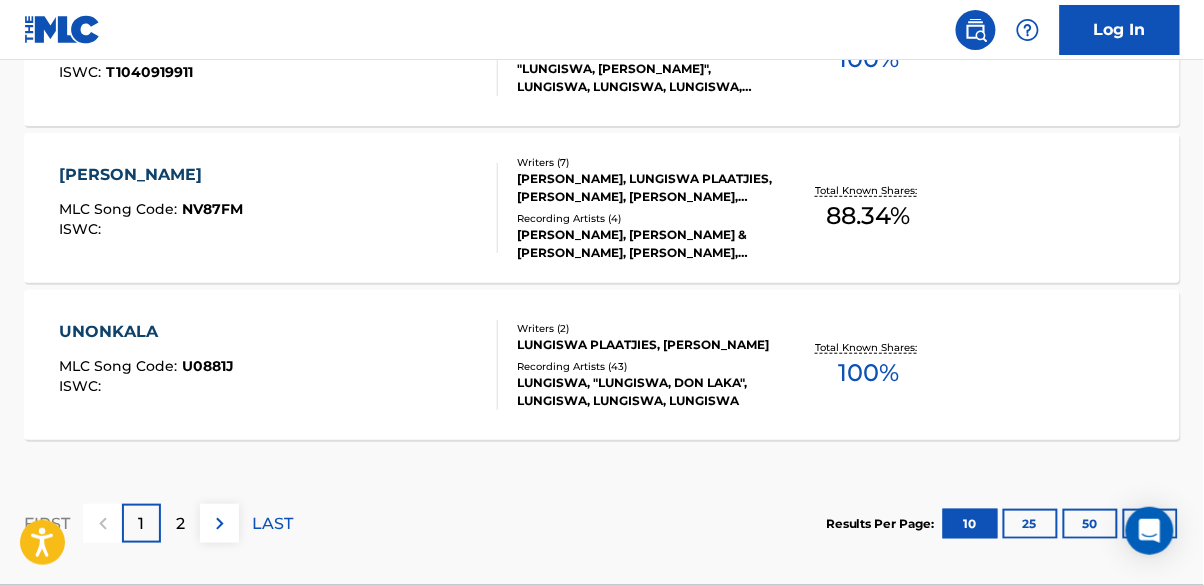 click on "2" at bounding box center (180, 524) 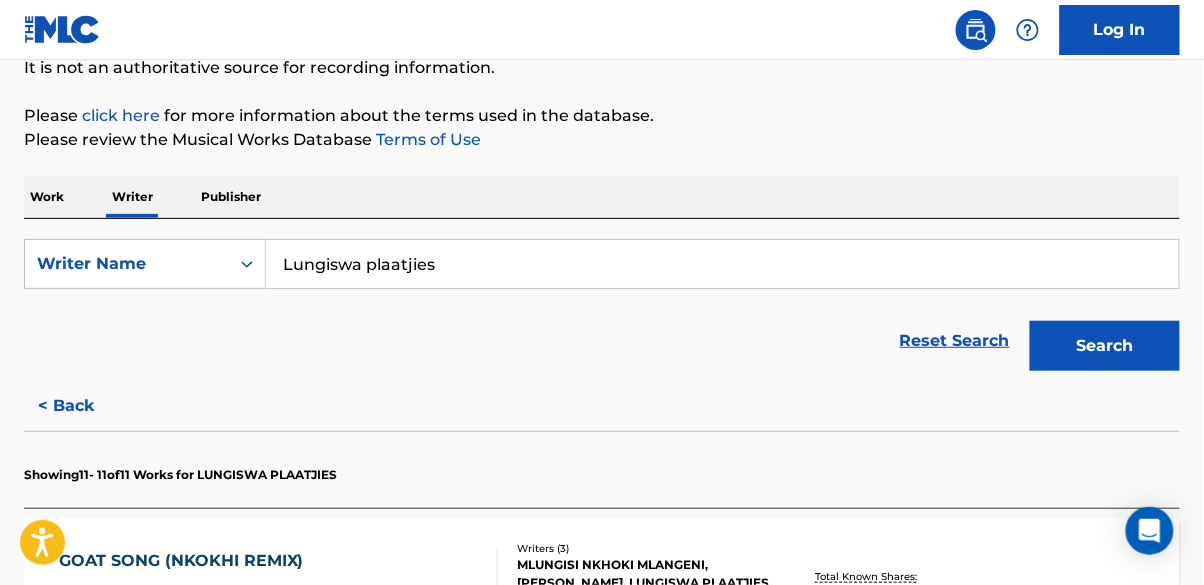 scroll, scrollTop: 434, scrollLeft: 0, axis: vertical 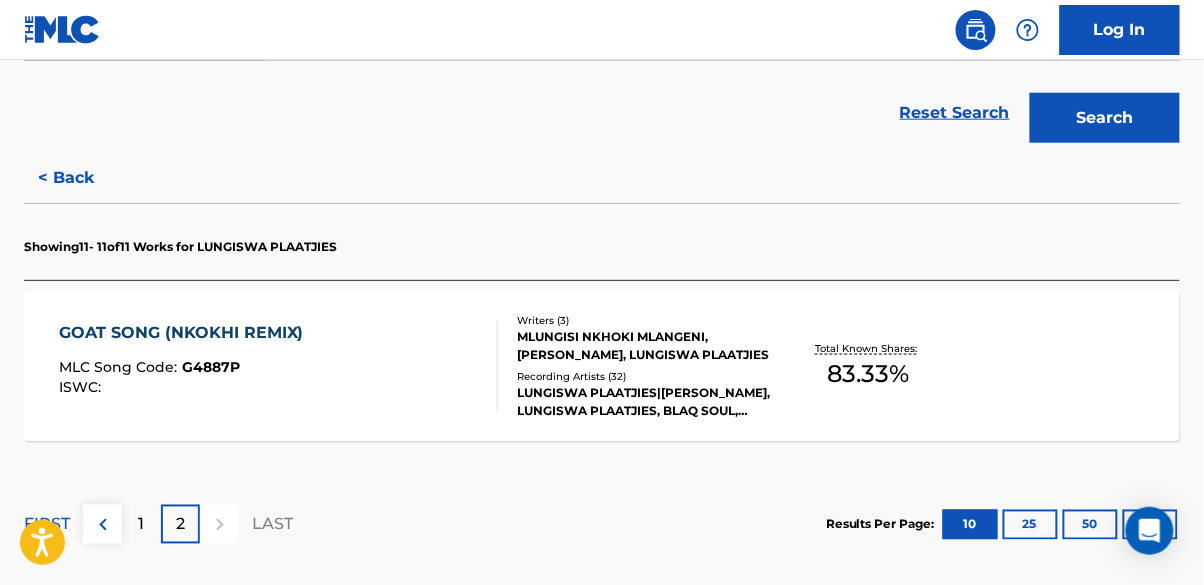 click on "1" at bounding box center [142, 525] 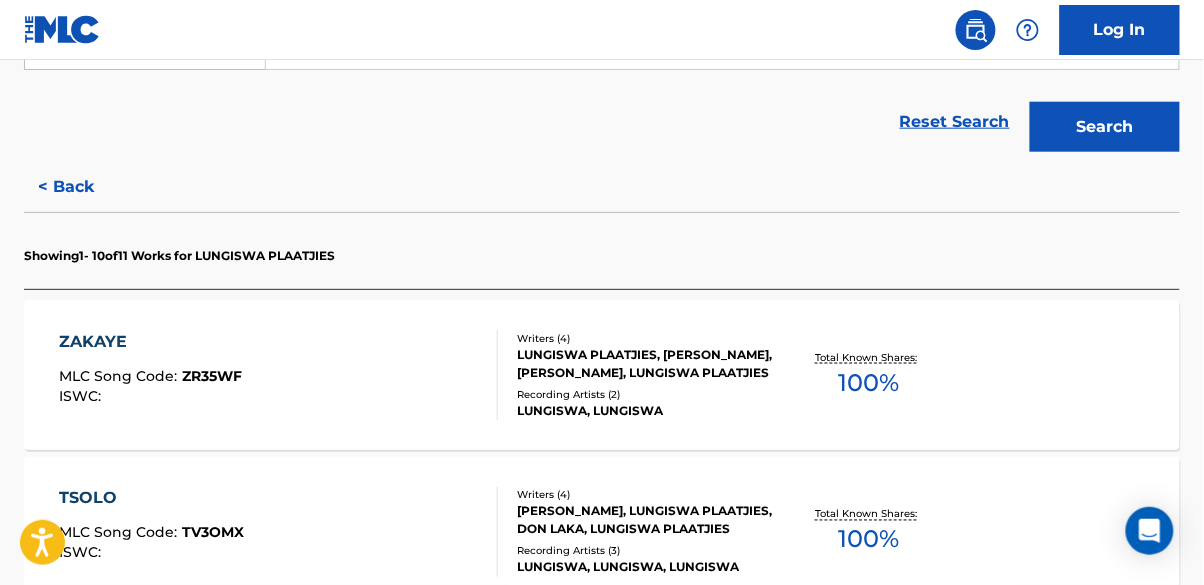 scroll, scrollTop: 459, scrollLeft: 0, axis: vertical 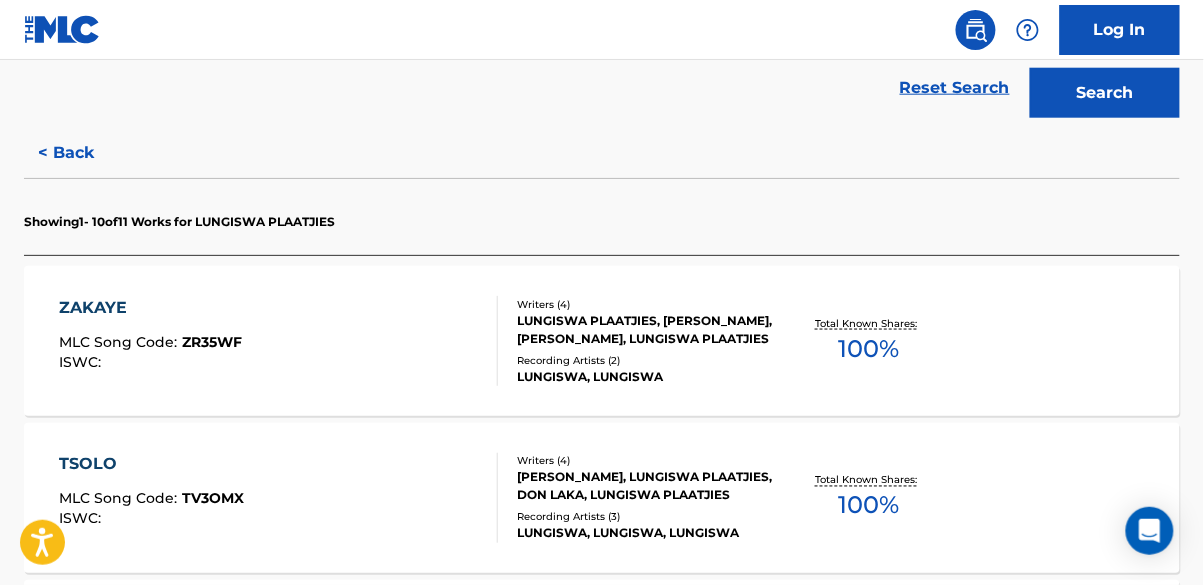 click on "< Back" at bounding box center [84, 153] 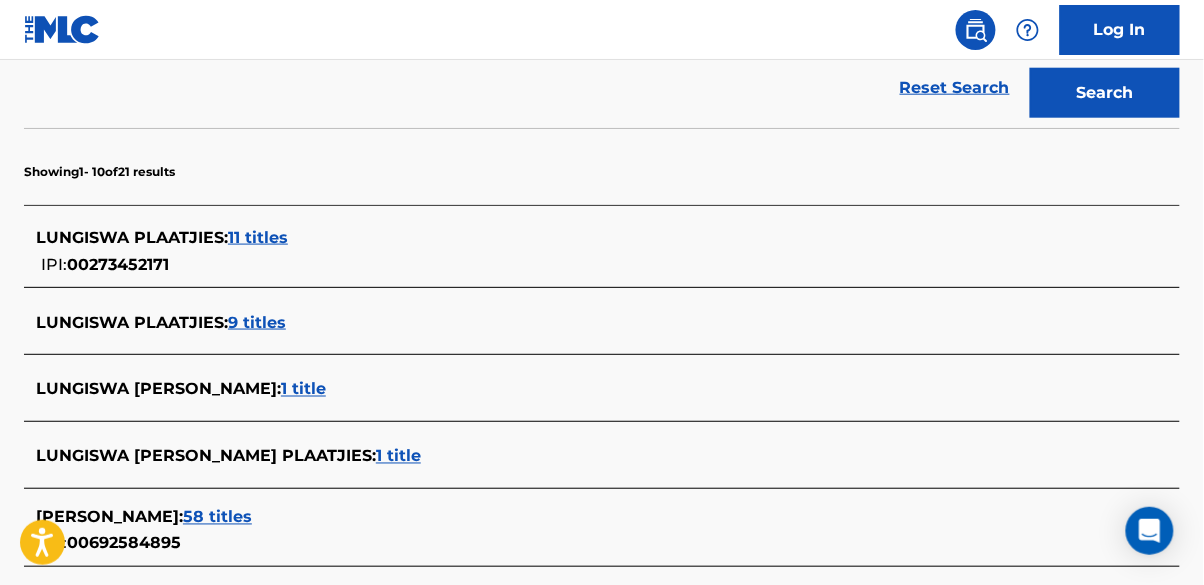 click on "LUNGISWA PLAATJIES :  9 titles" at bounding box center [576, 323] 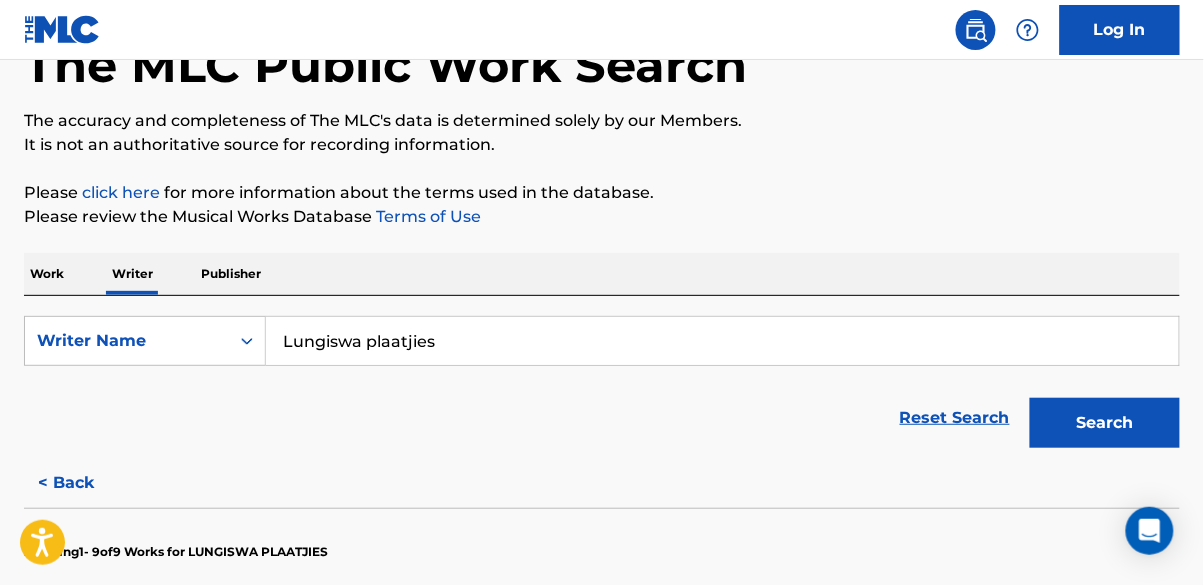 scroll, scrollTop: 129, scrollLeft: 0, axis: vertical 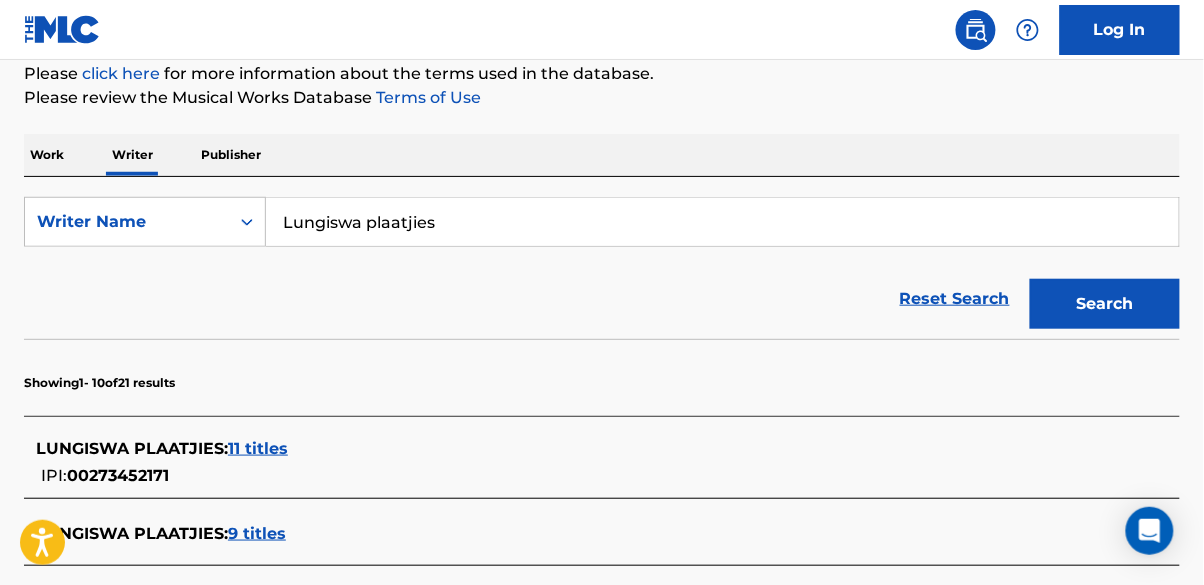 click on "LUNGISWA PLAATJIES :  11 titles" at bounding box center [576, 449] 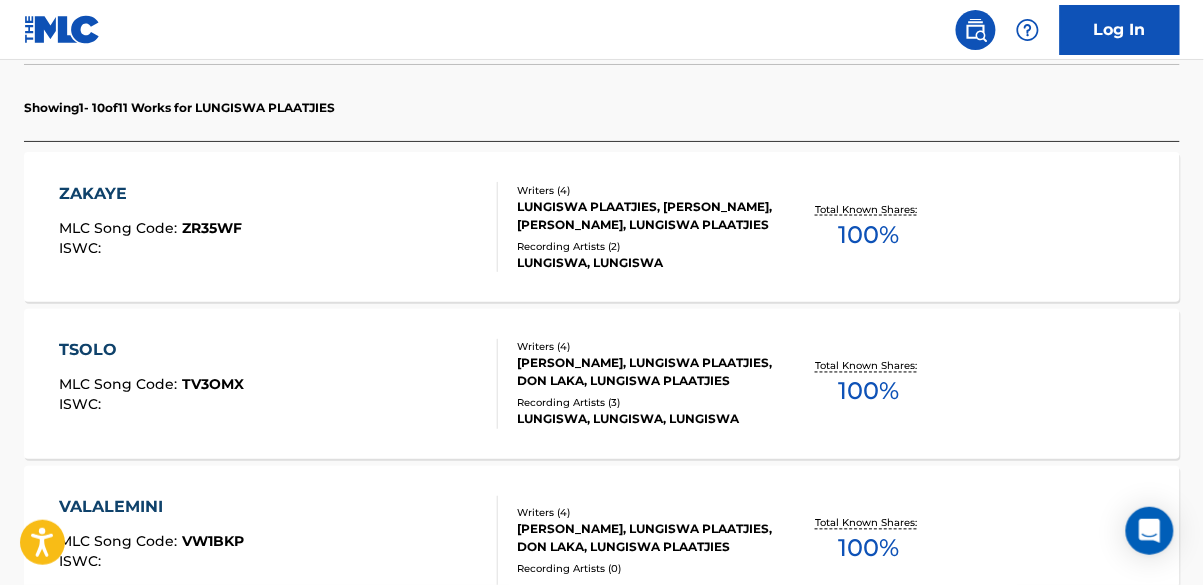 scroll, scrollTop: 579, scrollLeft: 0, axis: vertical 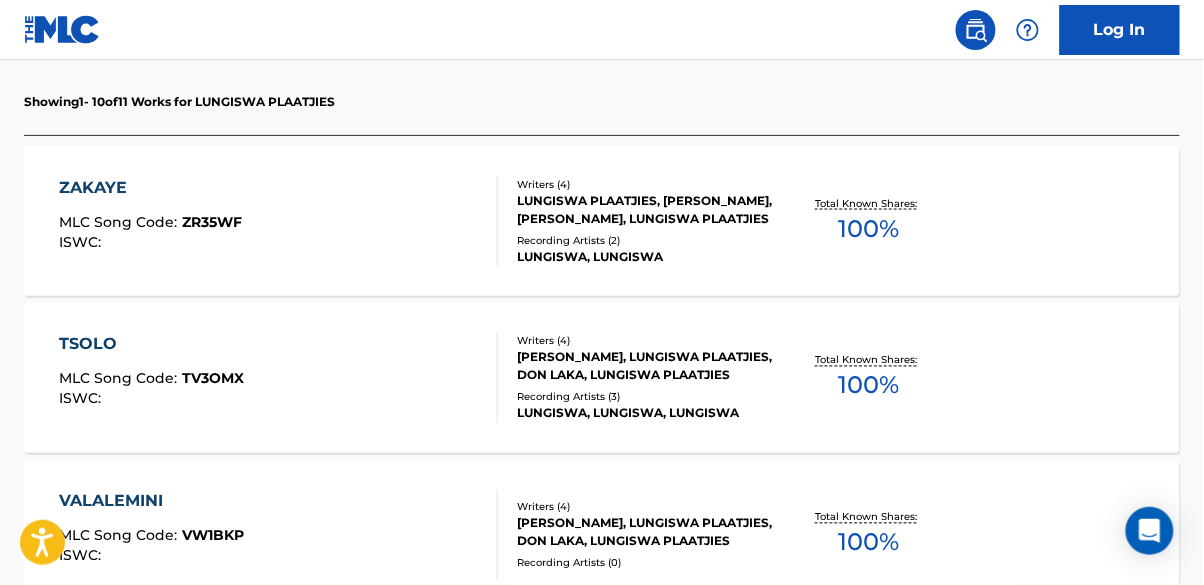 click on "[PERSON_NAME], LUNGISWA PLAATJIES, DON LAKA, LUNGISWA PLAATJIES" at bounding box center (645, 367) 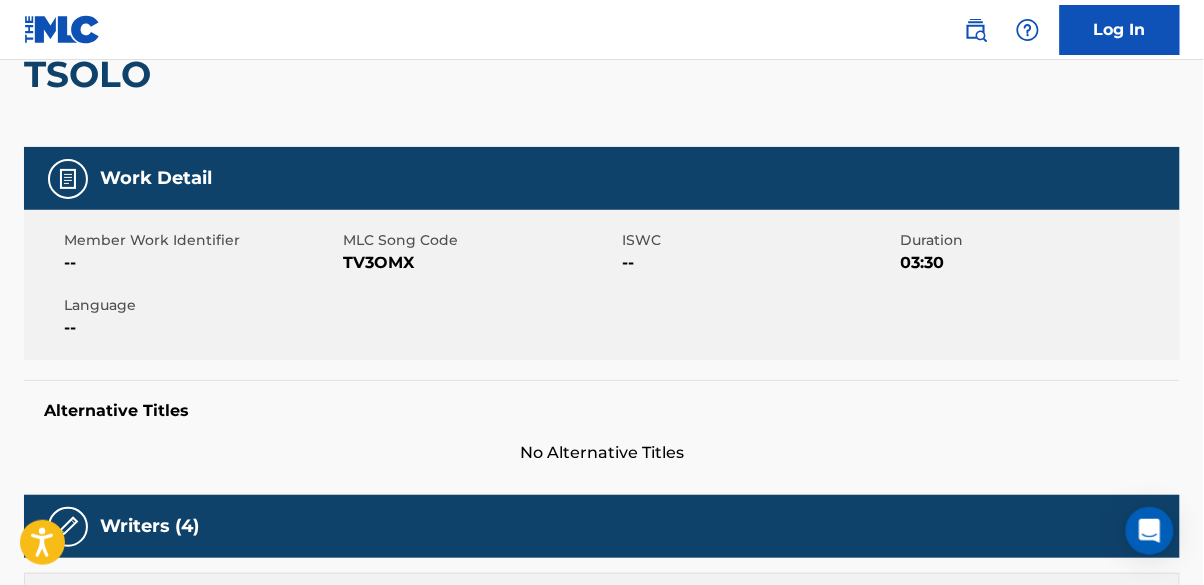 scroll, scrollTop: 0, scrollLeft: 0, axis: both 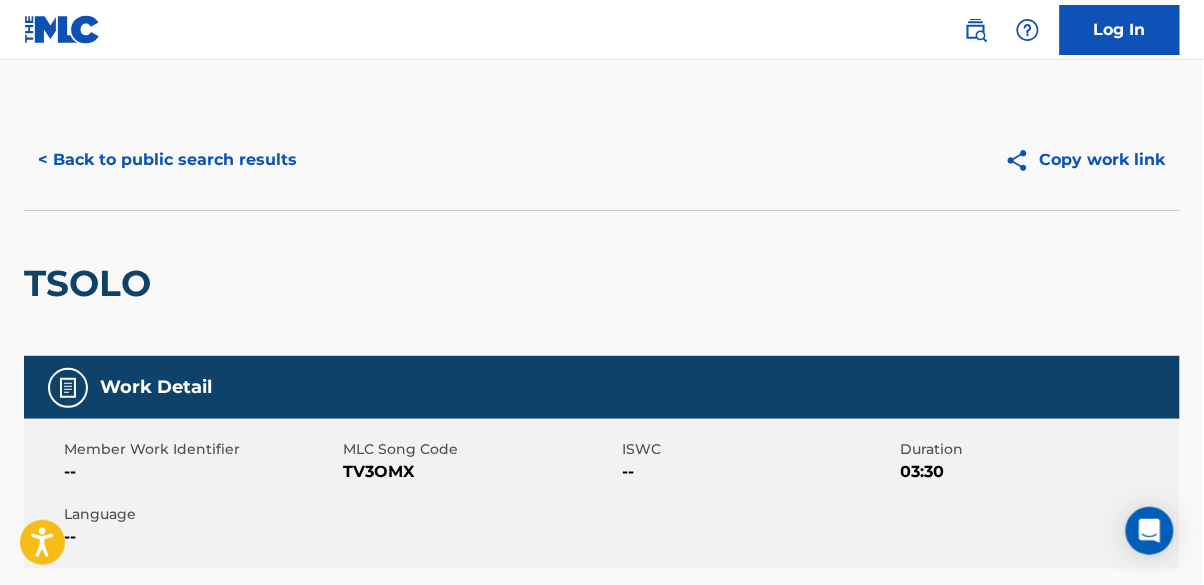 click on "< Back to public search results" at bounding box center [167, 160] 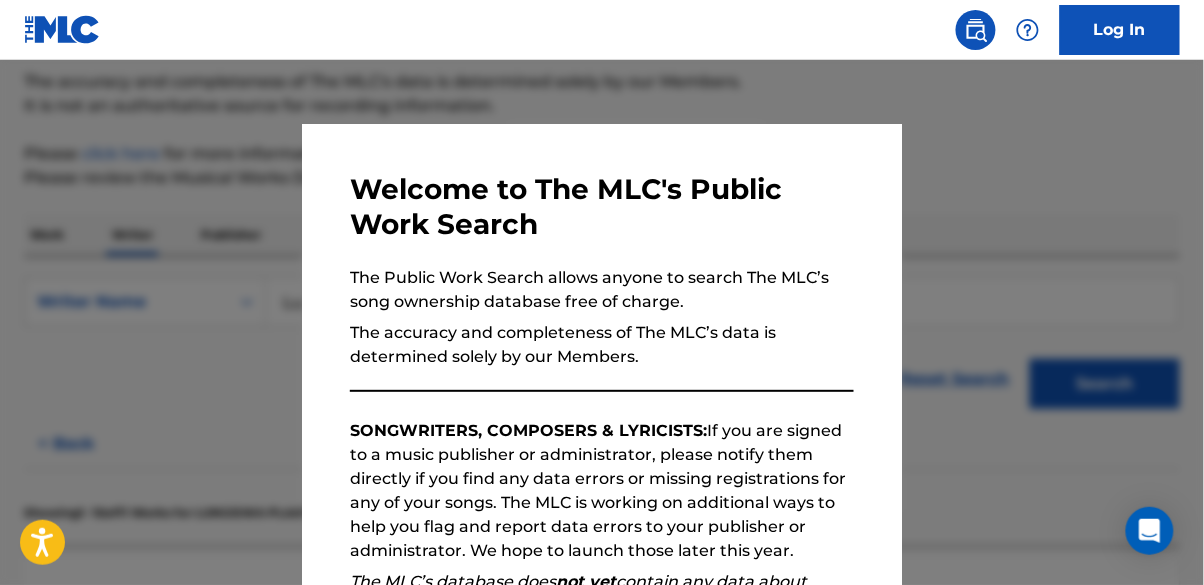 click at bounding box center [602, 352] 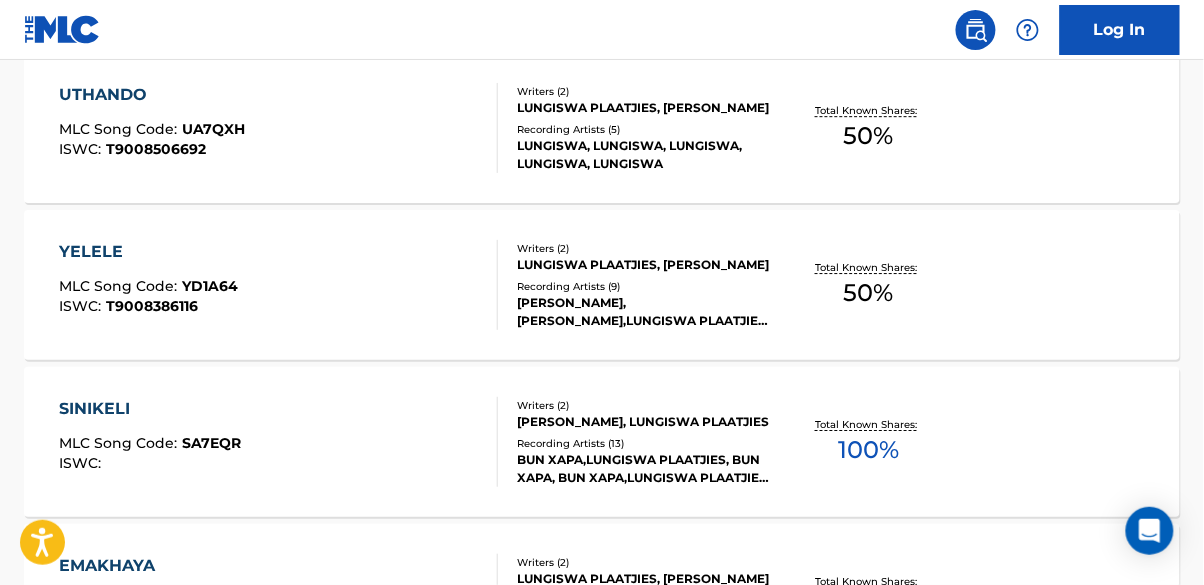 scroll, scrollTop: 1312, scrollLeft: 0, axis: vertical 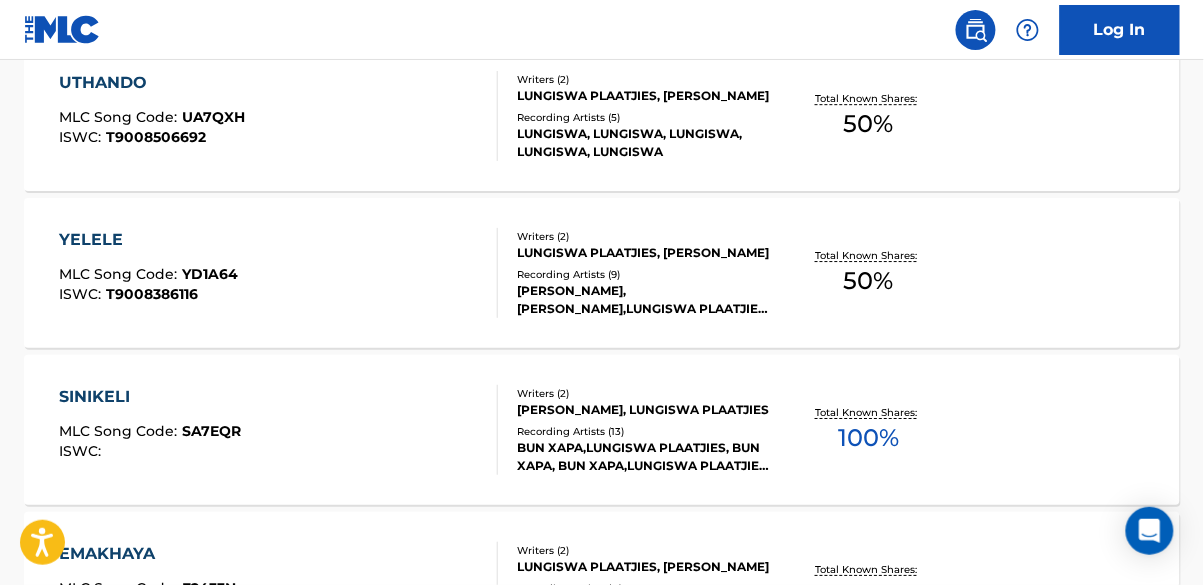 click on "[PERSON_NAME], LUNGISWA PLAATJIES" at bounding box center (645, 410) 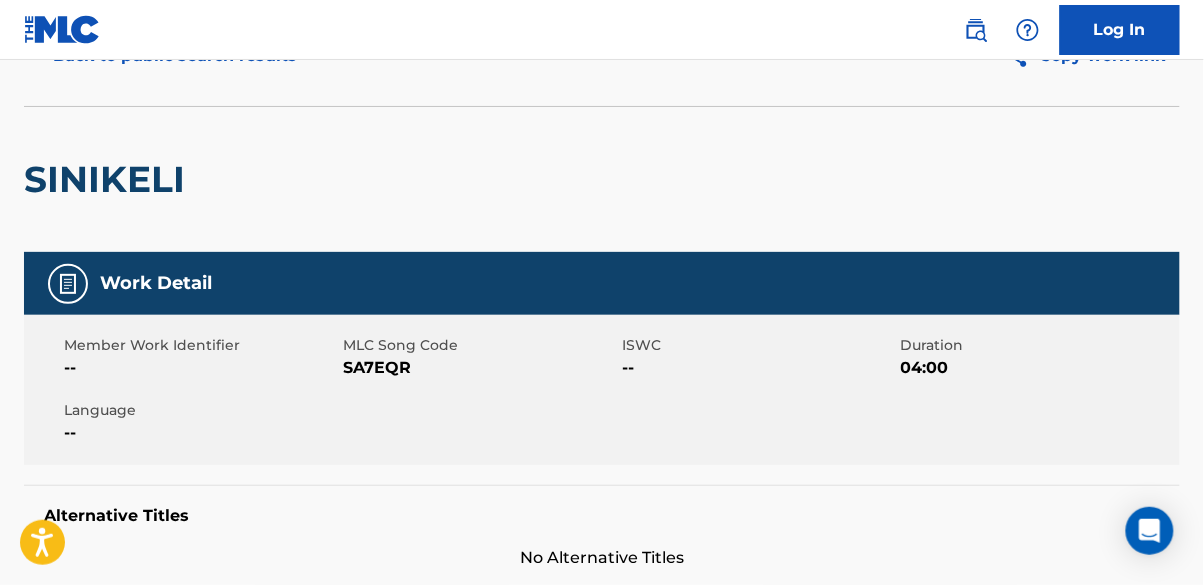 scroll, scrollTop: 0, scrollLeft: 0, axis: both 